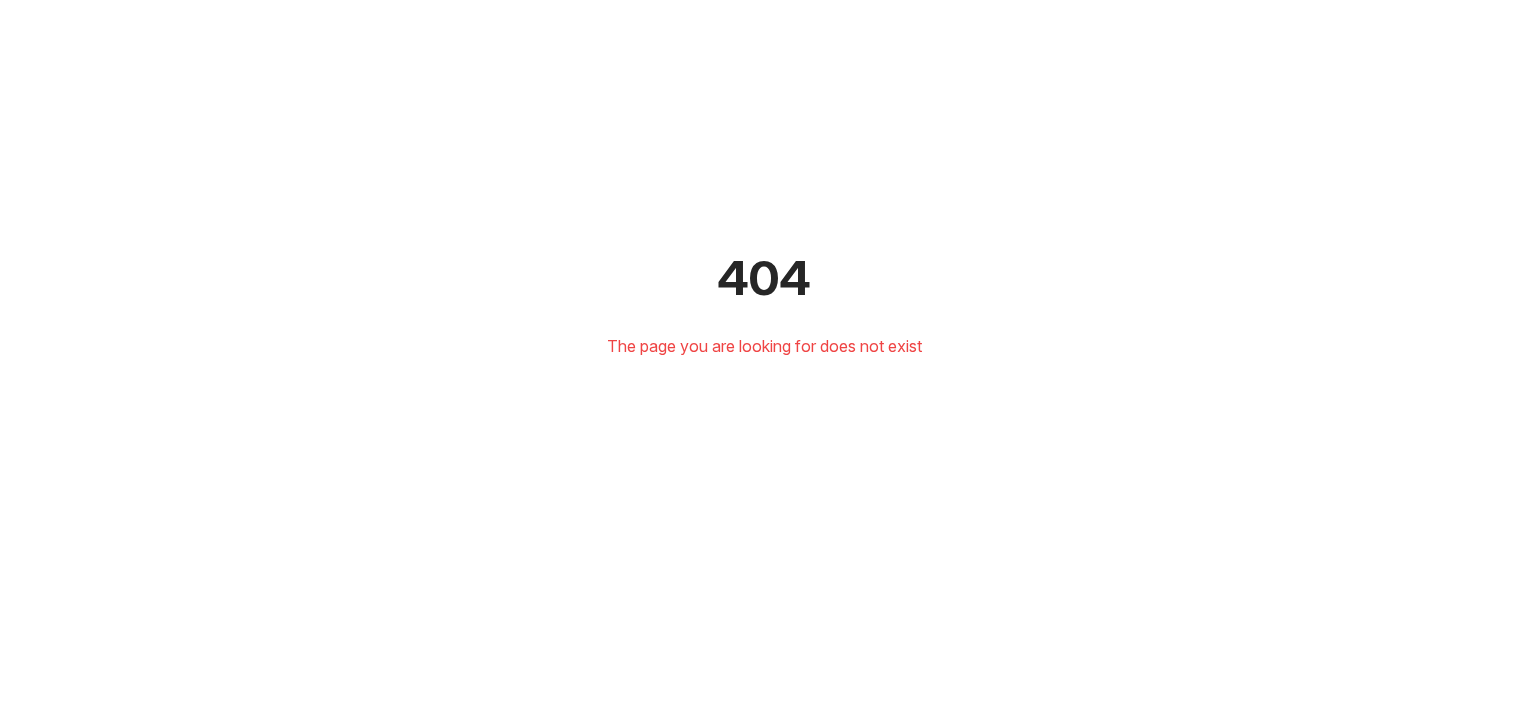 scroll, scrollTop: 0, scrollLeft: 0, axis: both 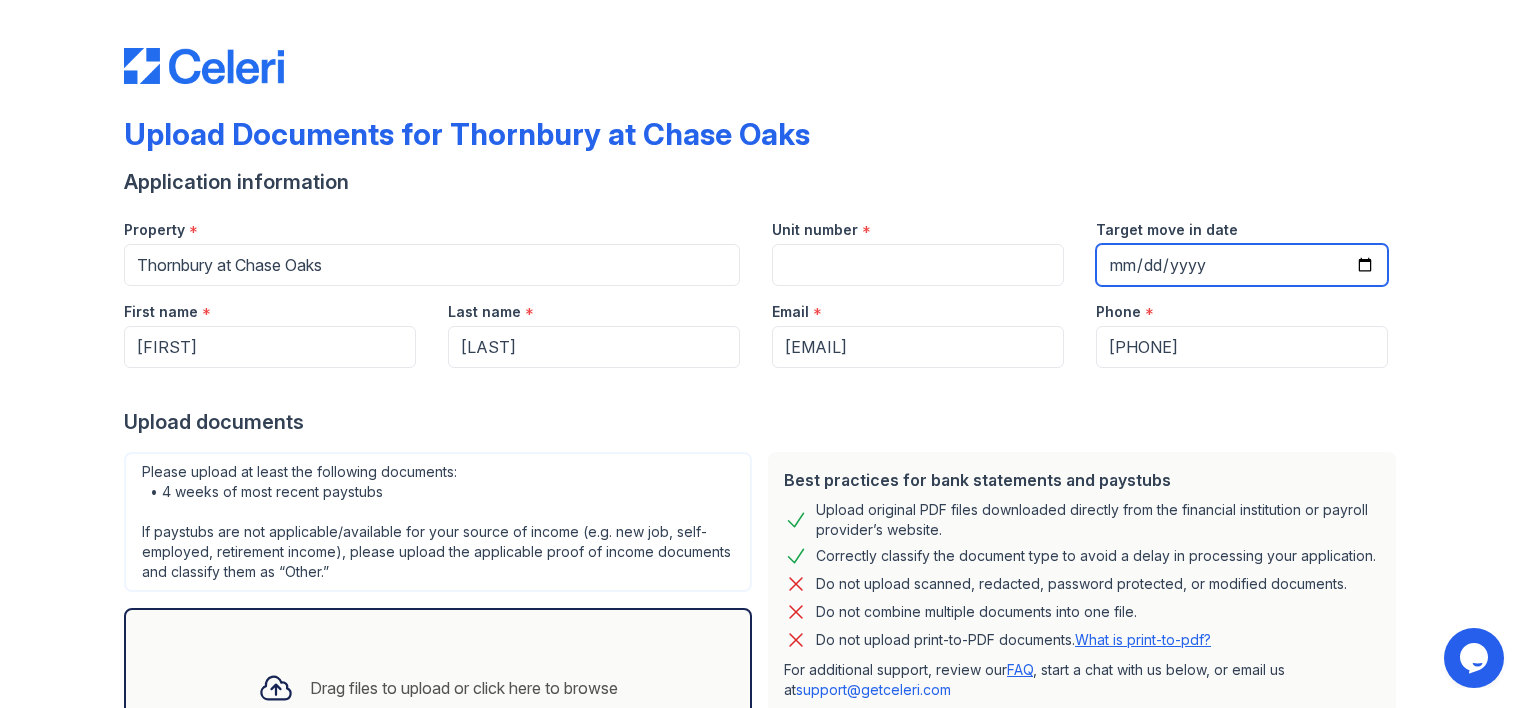 click on "Target move in date" at bounding box center [1242, 265] 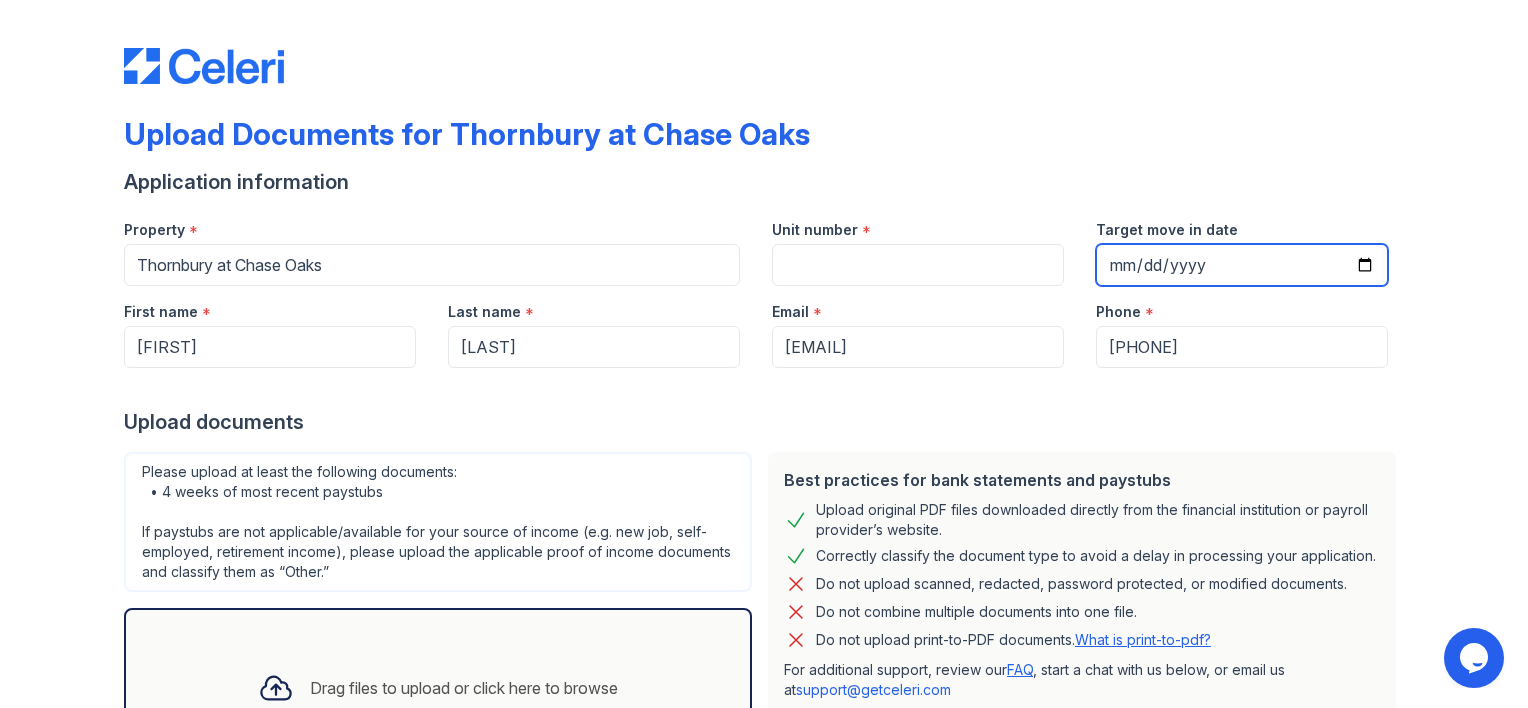 type on "2025-08-30" 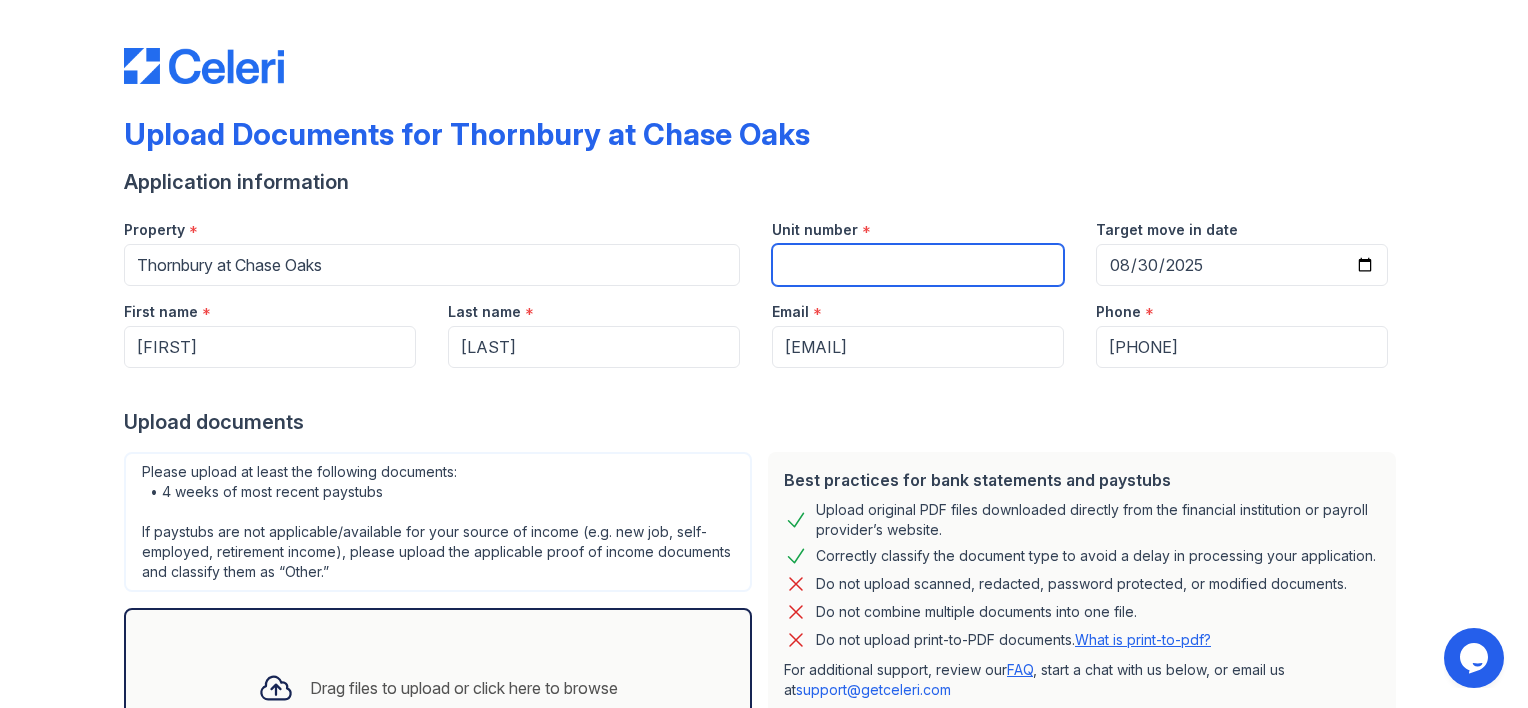 click on "Unit number" at bounding box center (918, 265) 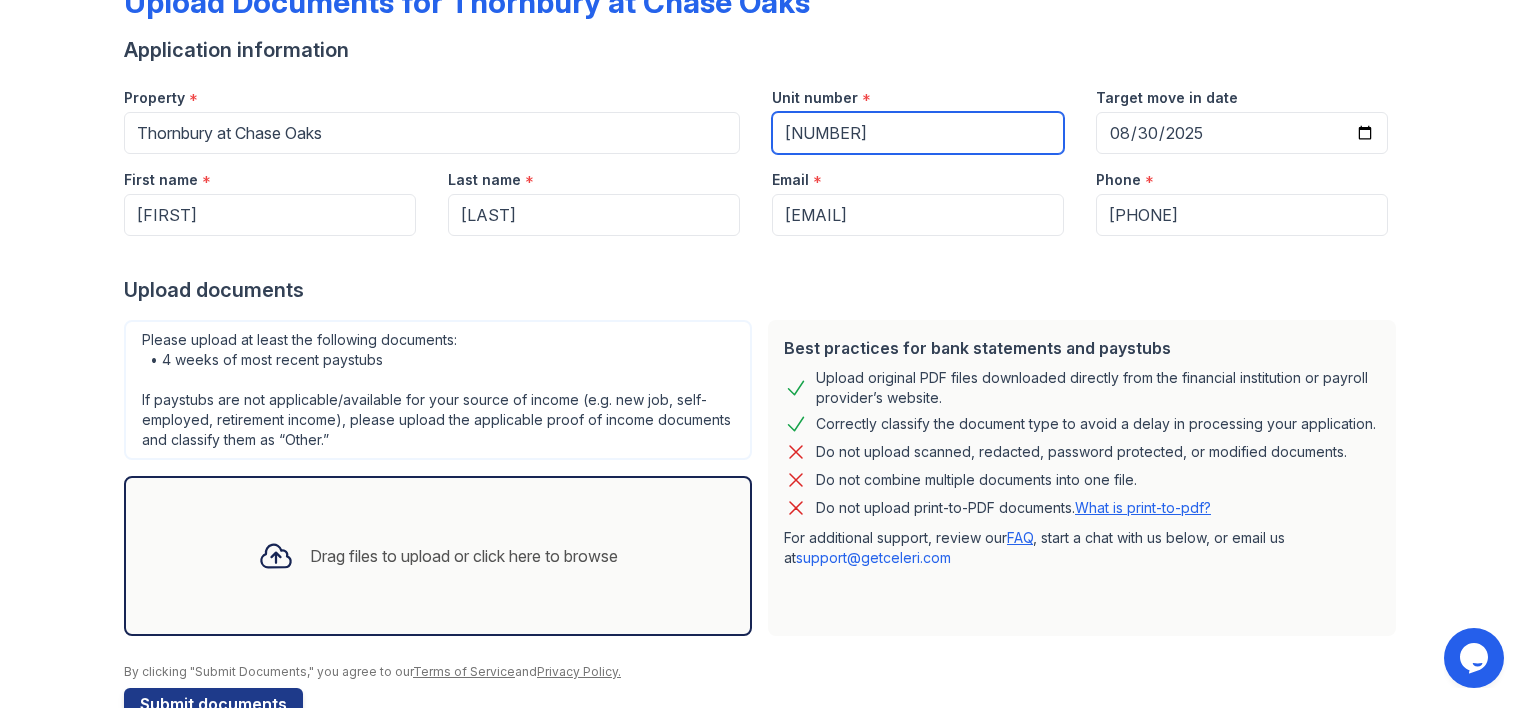 scroll, scrollTop: 182, scrollLeft: 0, axis: vertical 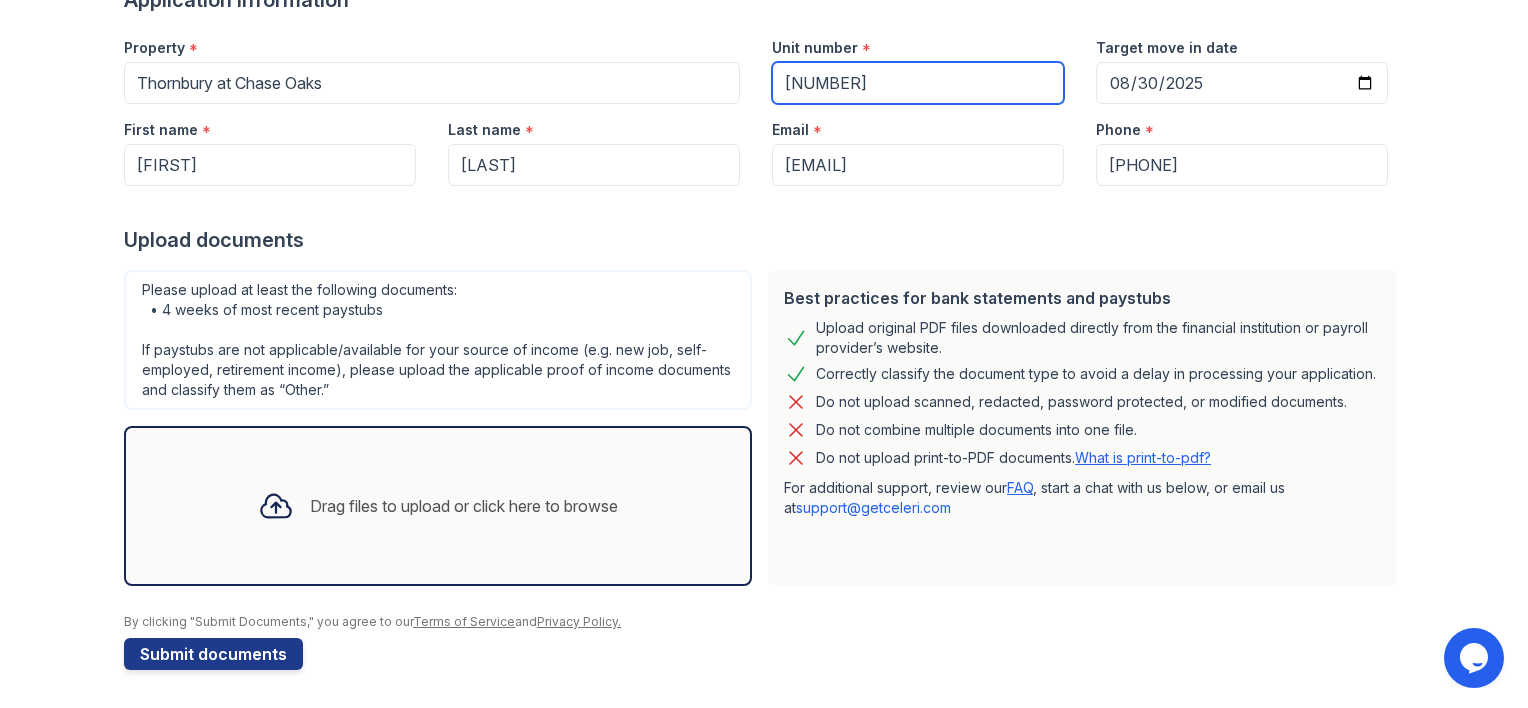 type on "1822" 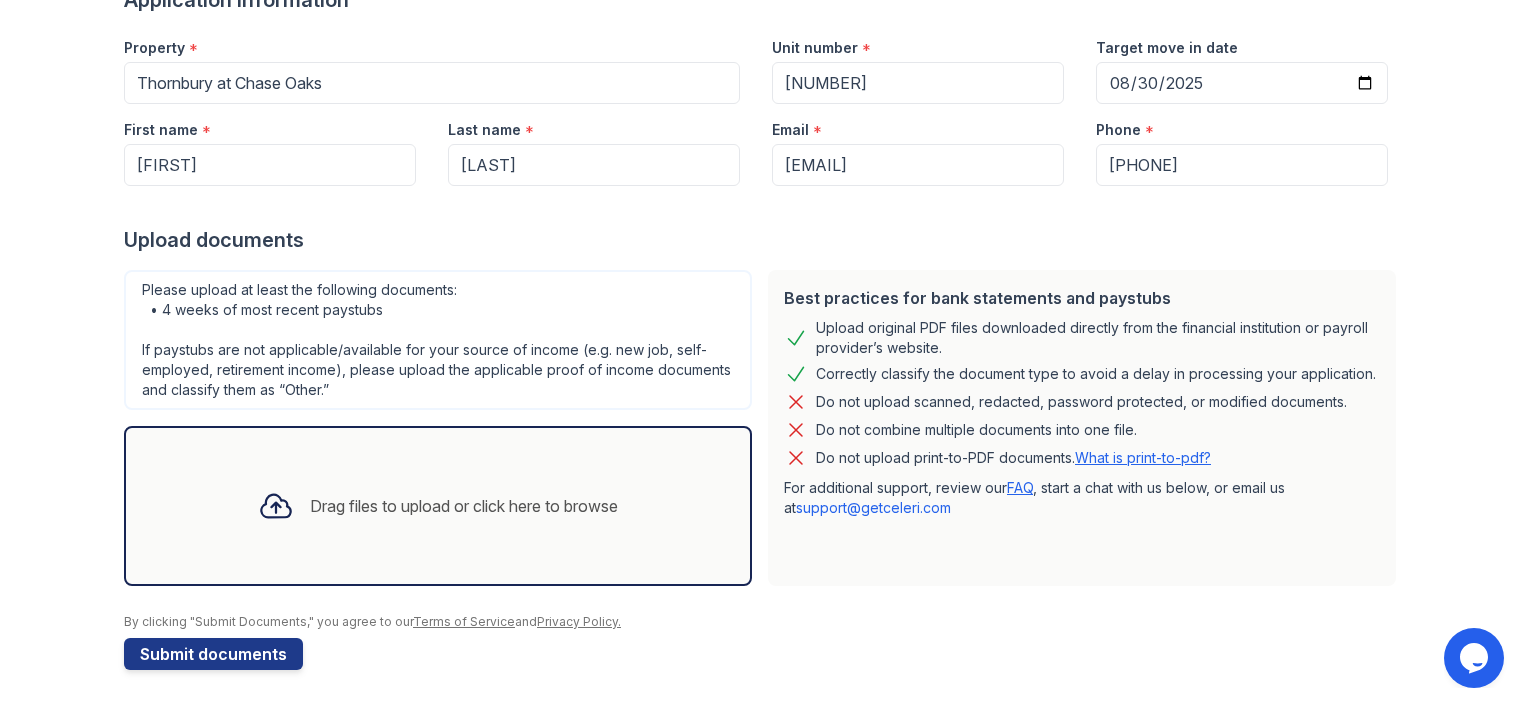 click on "Drag files to upload or click here to browse" at bounding box center [438, 506] 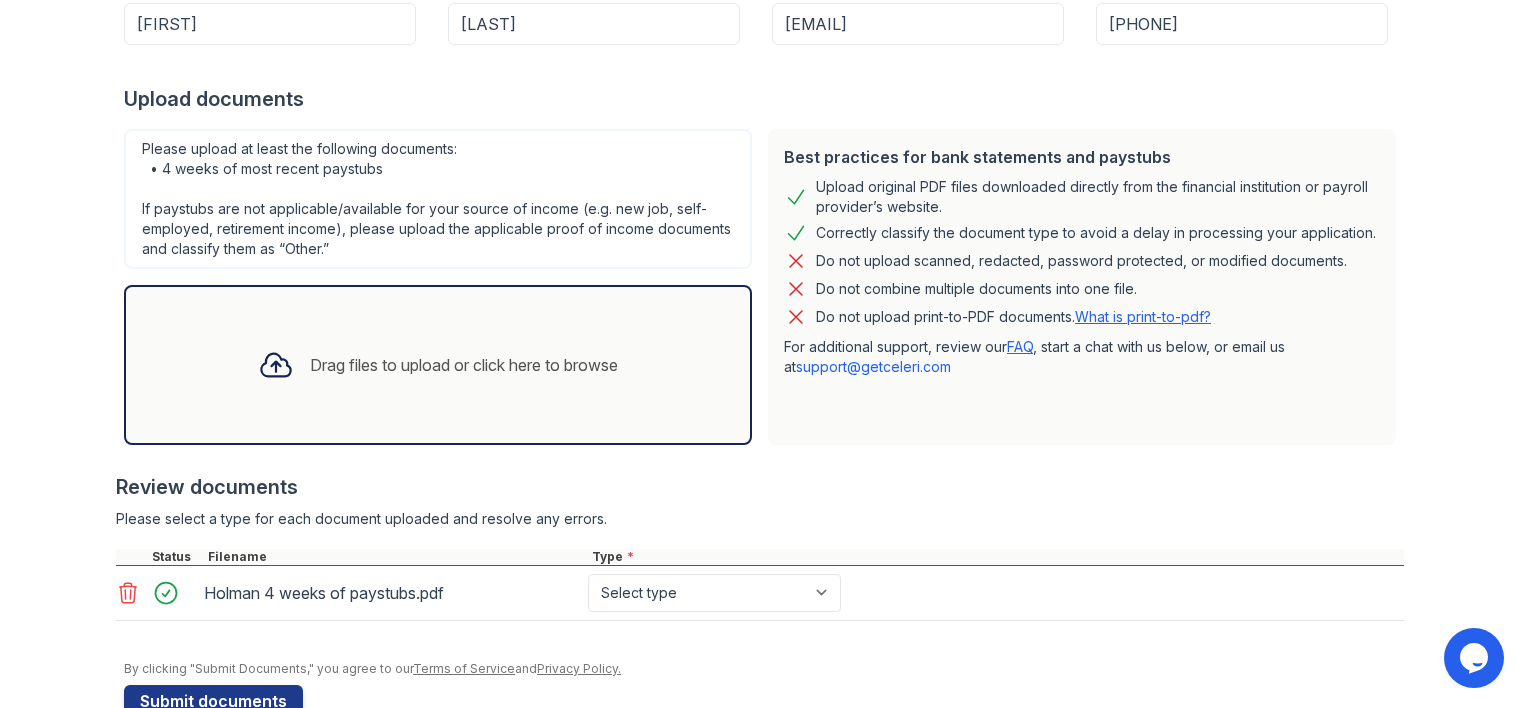 scroll, scrollTop: 369, scrollLeft: 0, axis: vertical 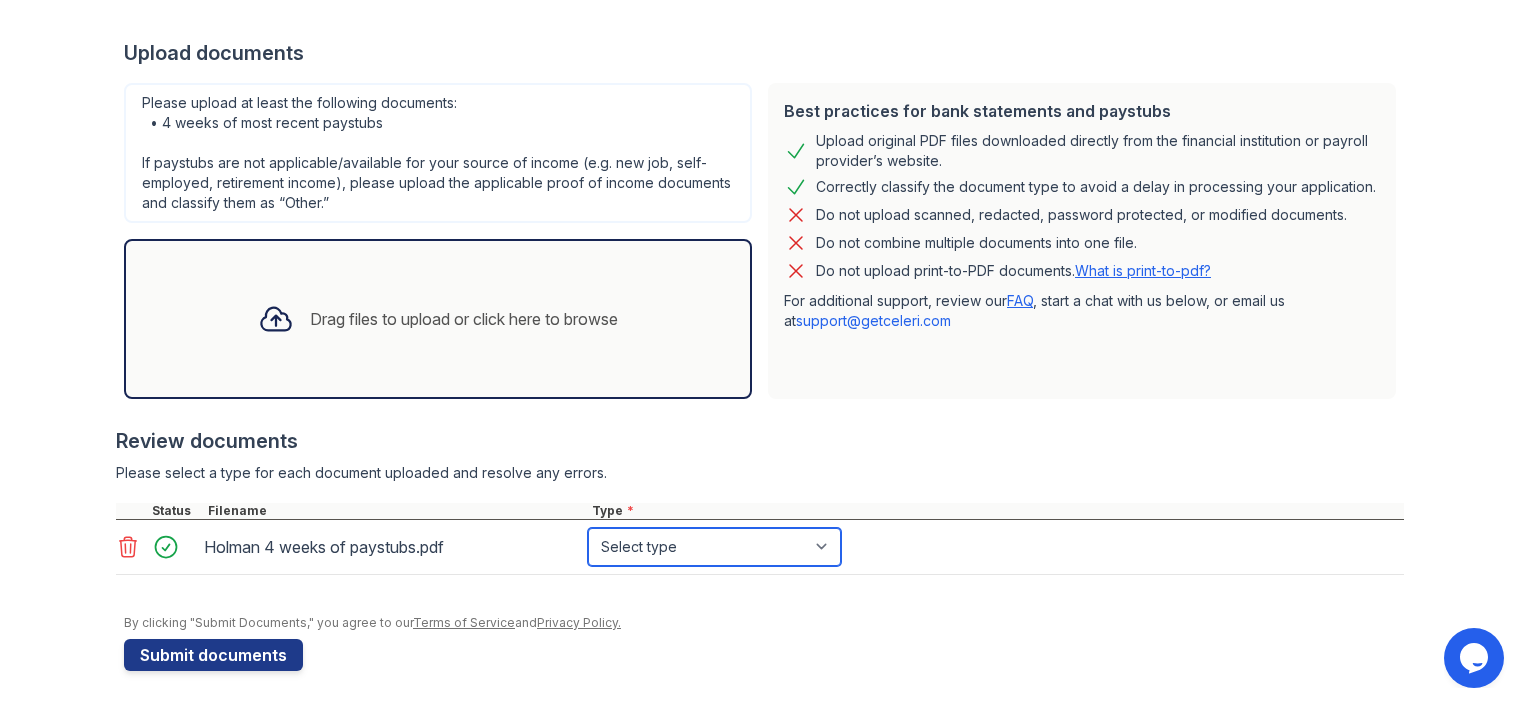 click on "Select type
Paystub
Bank Statement
Offer Letter
Tax Documents
Benefit Award Letter
Investment Account Statement
Other" at bounding box center (714, 547) 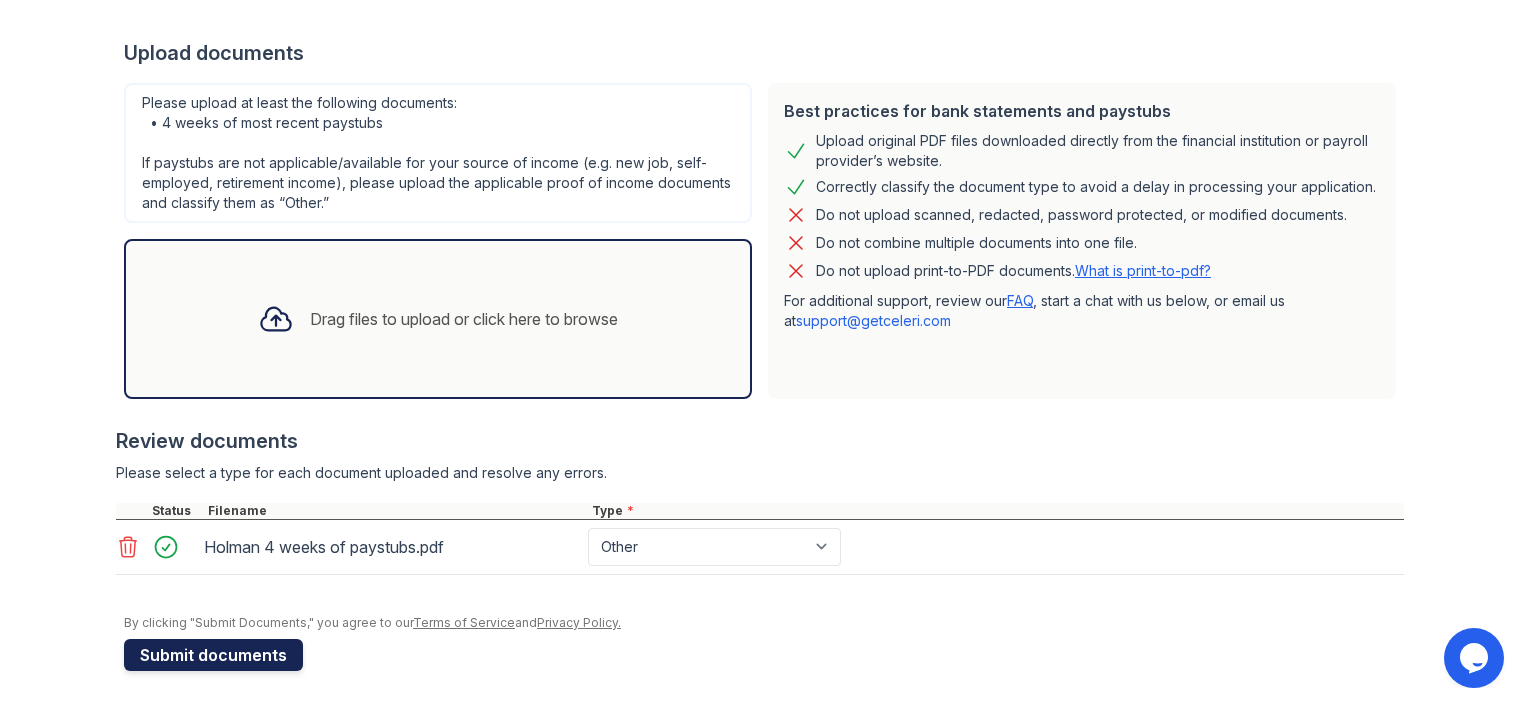 click on "Submit documents" at bounding box center [213, 655] 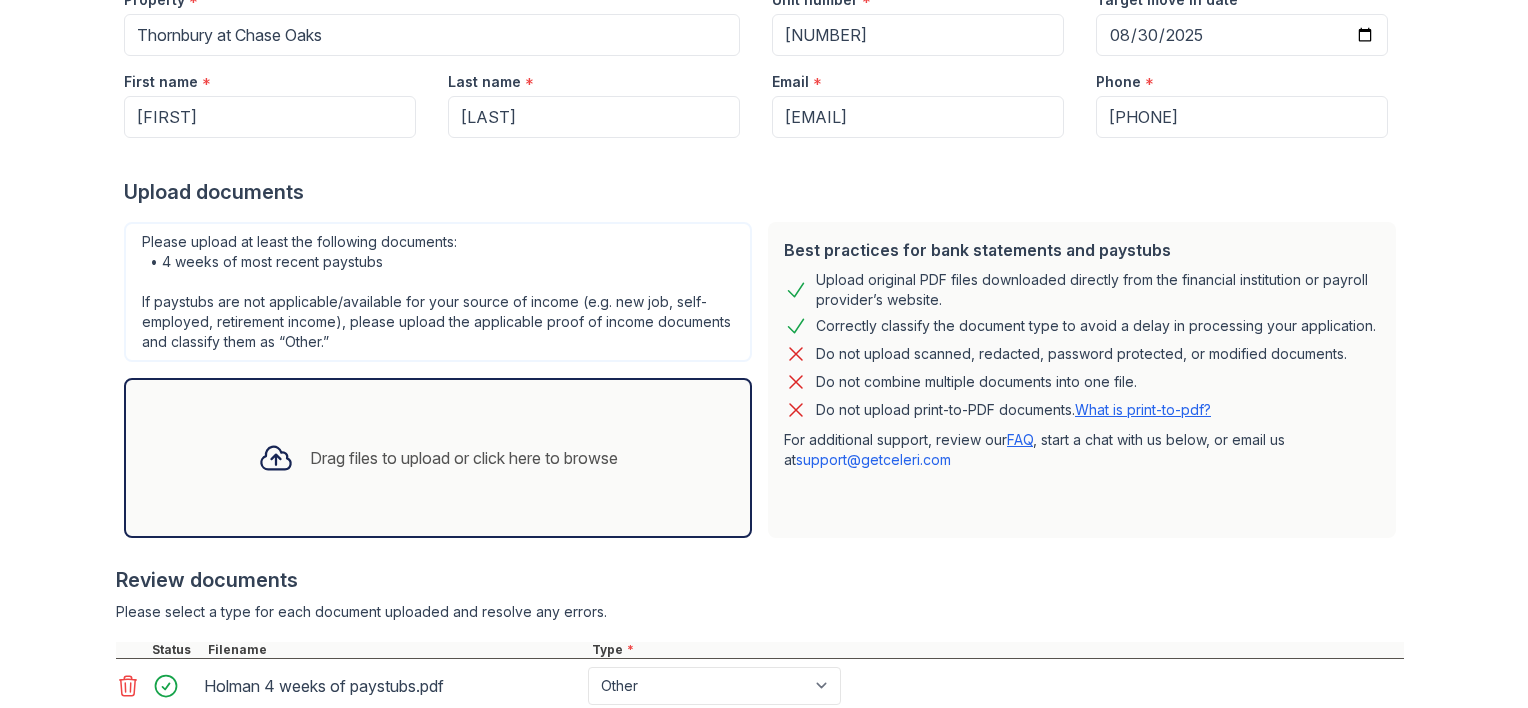 scroll, scrollTop: 287, scrollLeft: 0, axis: vertical 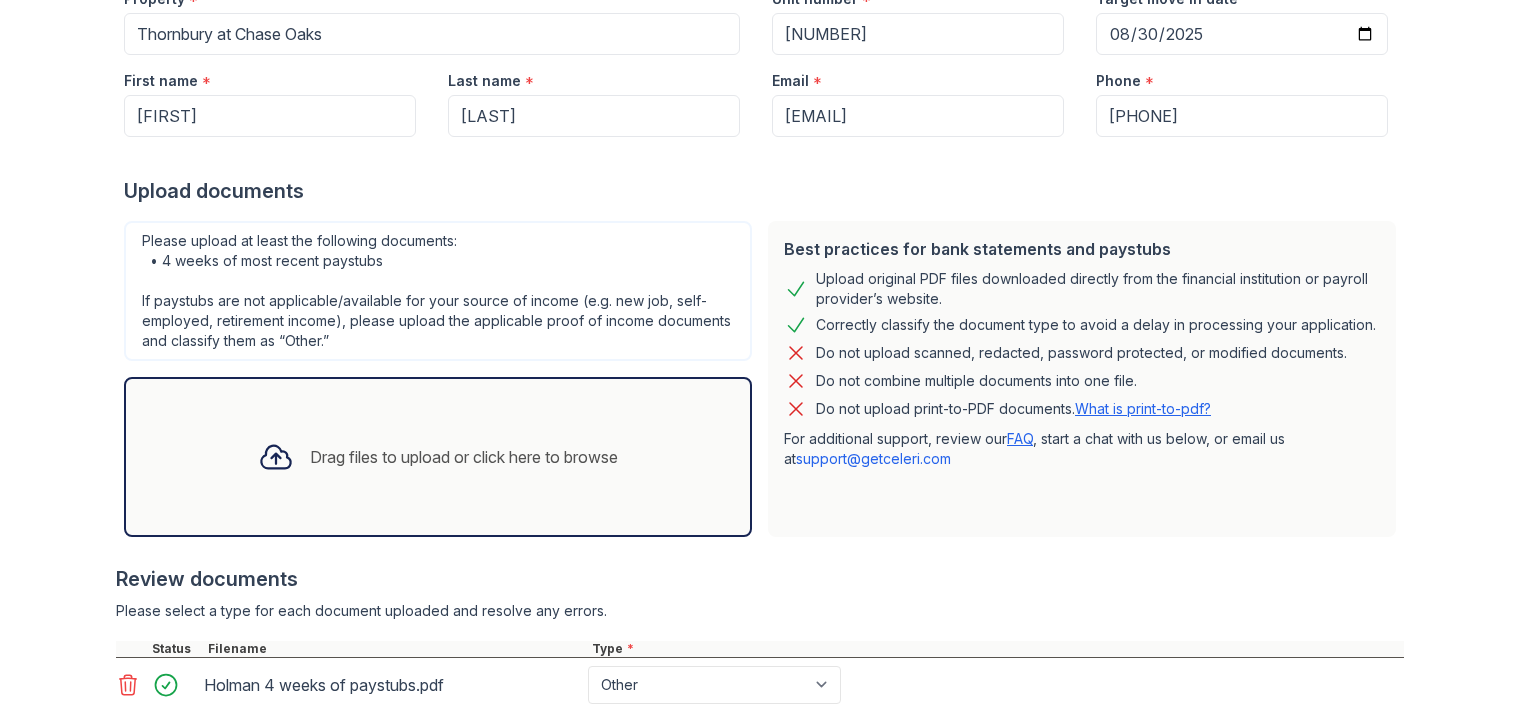 click on "What is print-to-pdf?" at bounding box center [1143, 408] 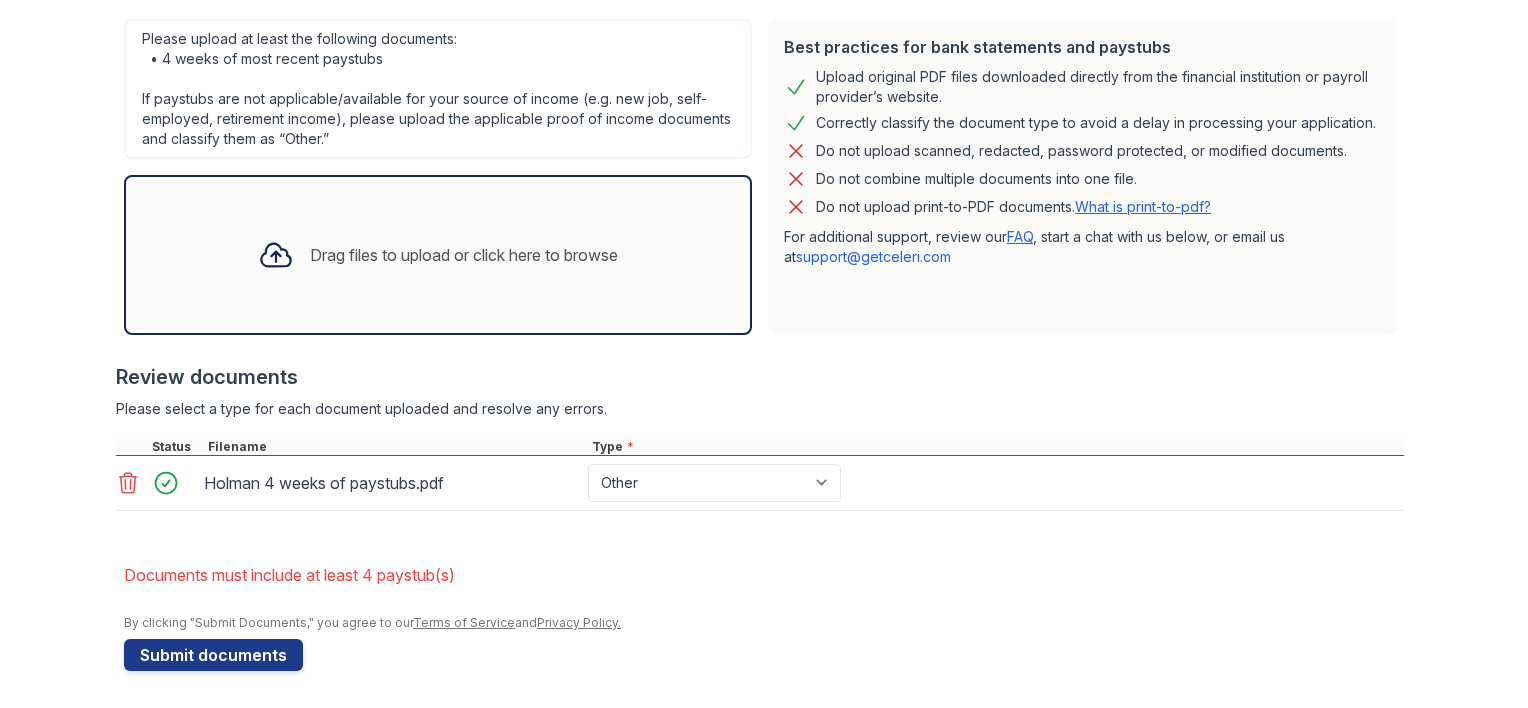 click 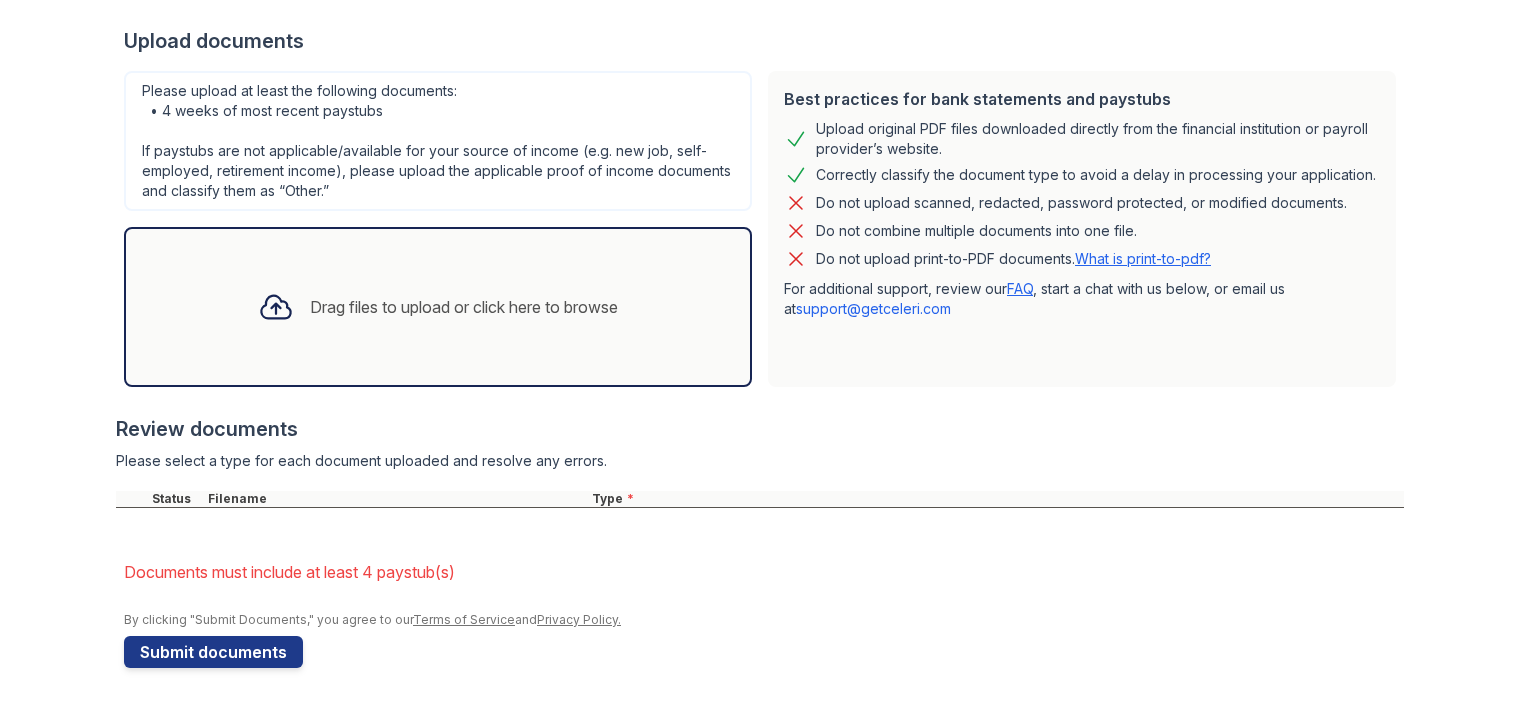 scroll, scrollTop: 435, scrollLeft: 0, axis: vertical 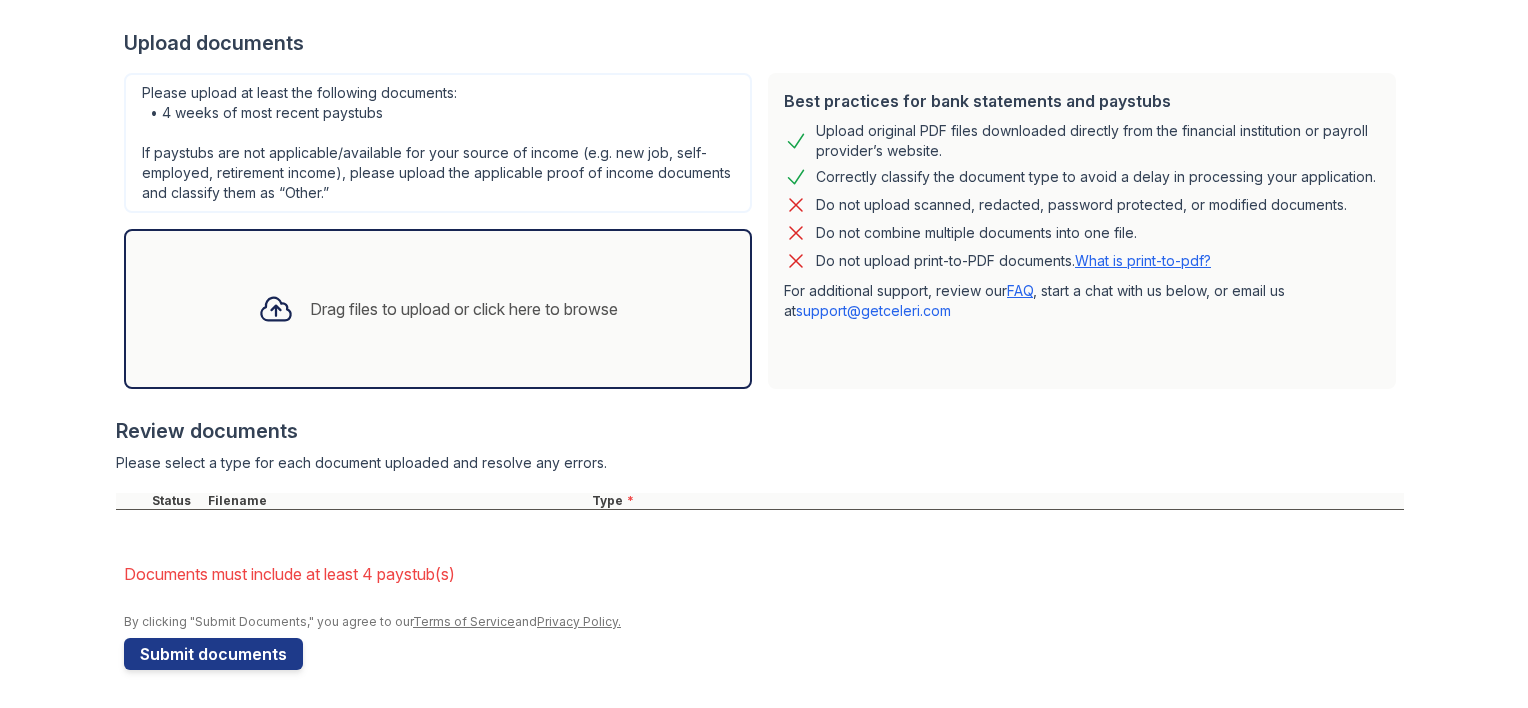 click on "Drag files to upload or click here to browse" at bounding box center (438, 309) 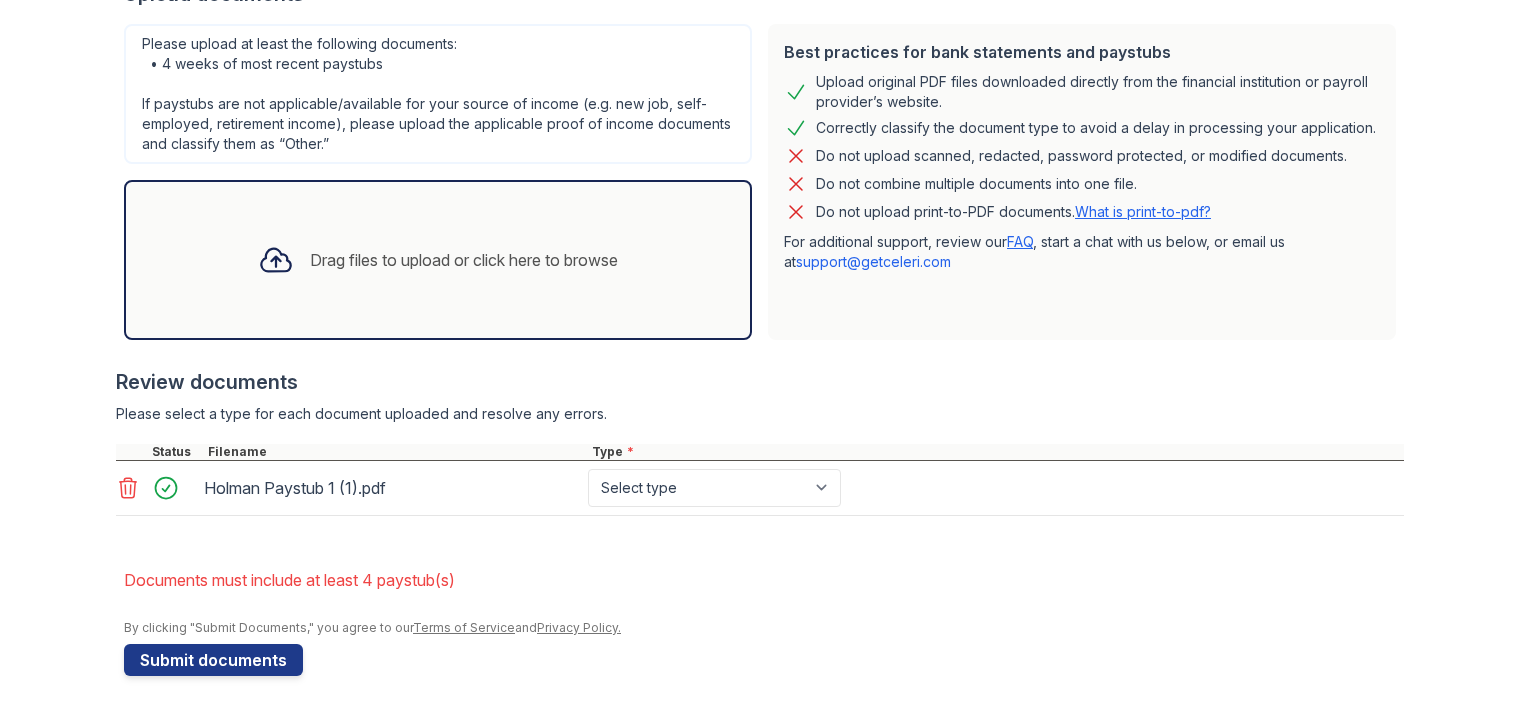 scroll, scrollTop: 489, scrollLeft: 0, axis: vertical 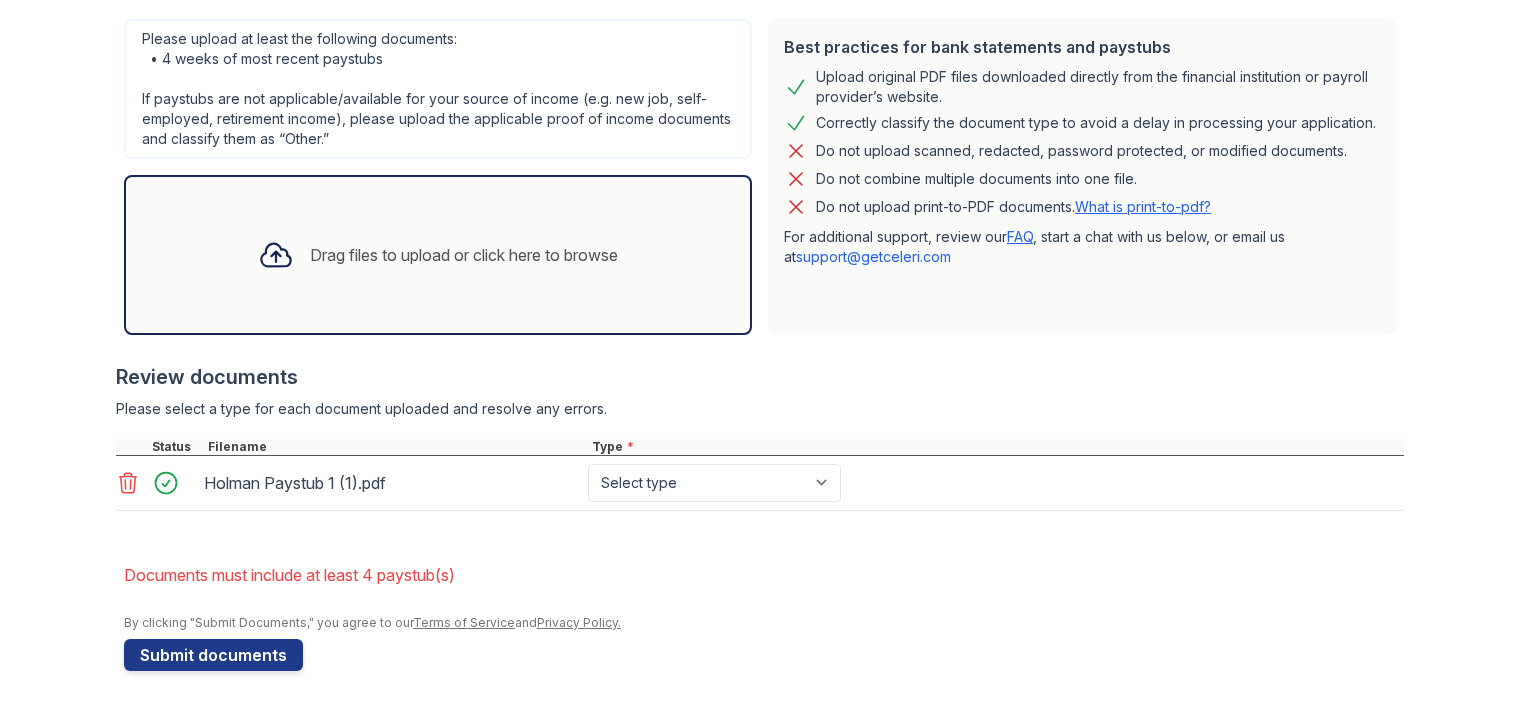 click on "Drag files to upload or click here to browse" at bounding box center (438, 255) 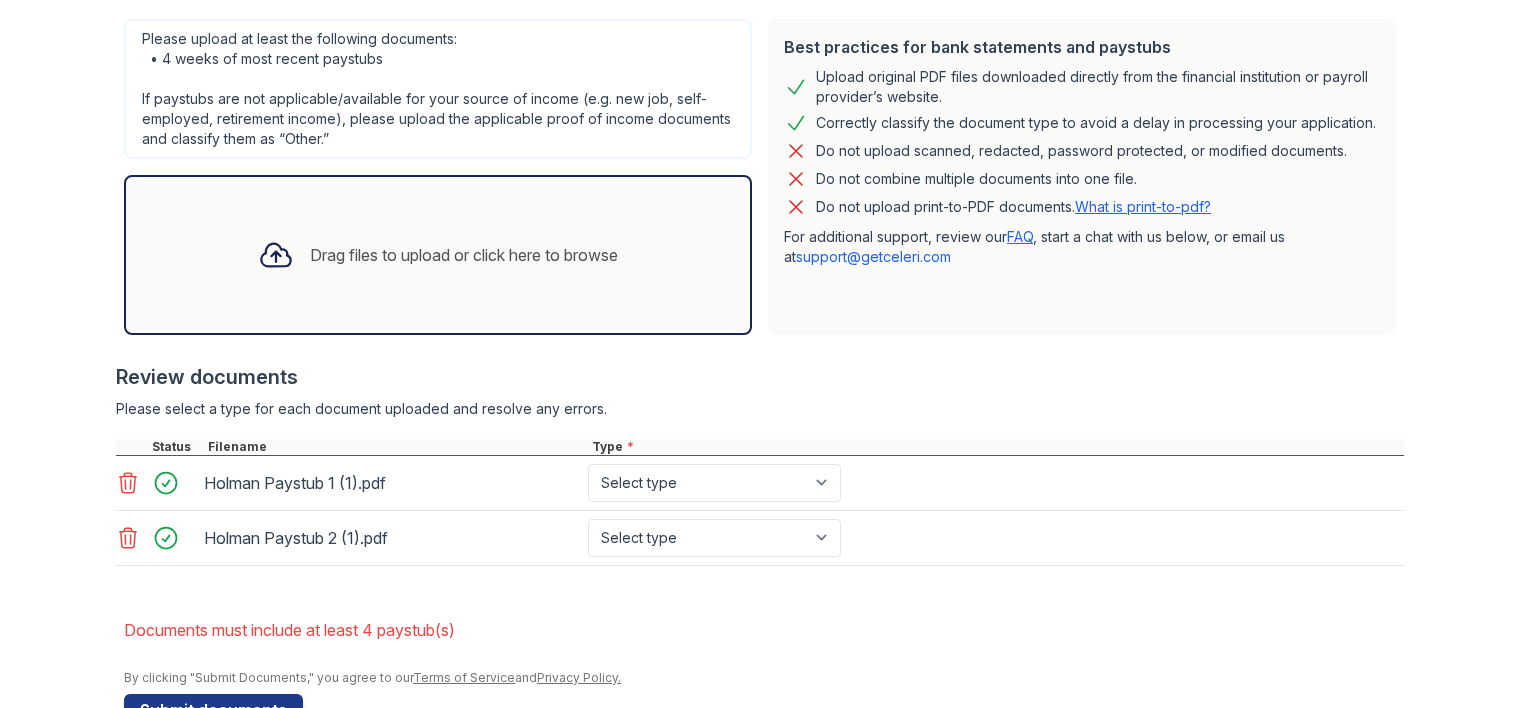 click on "Drag files to upload or click here to browse" at bounding box center (464, 255) 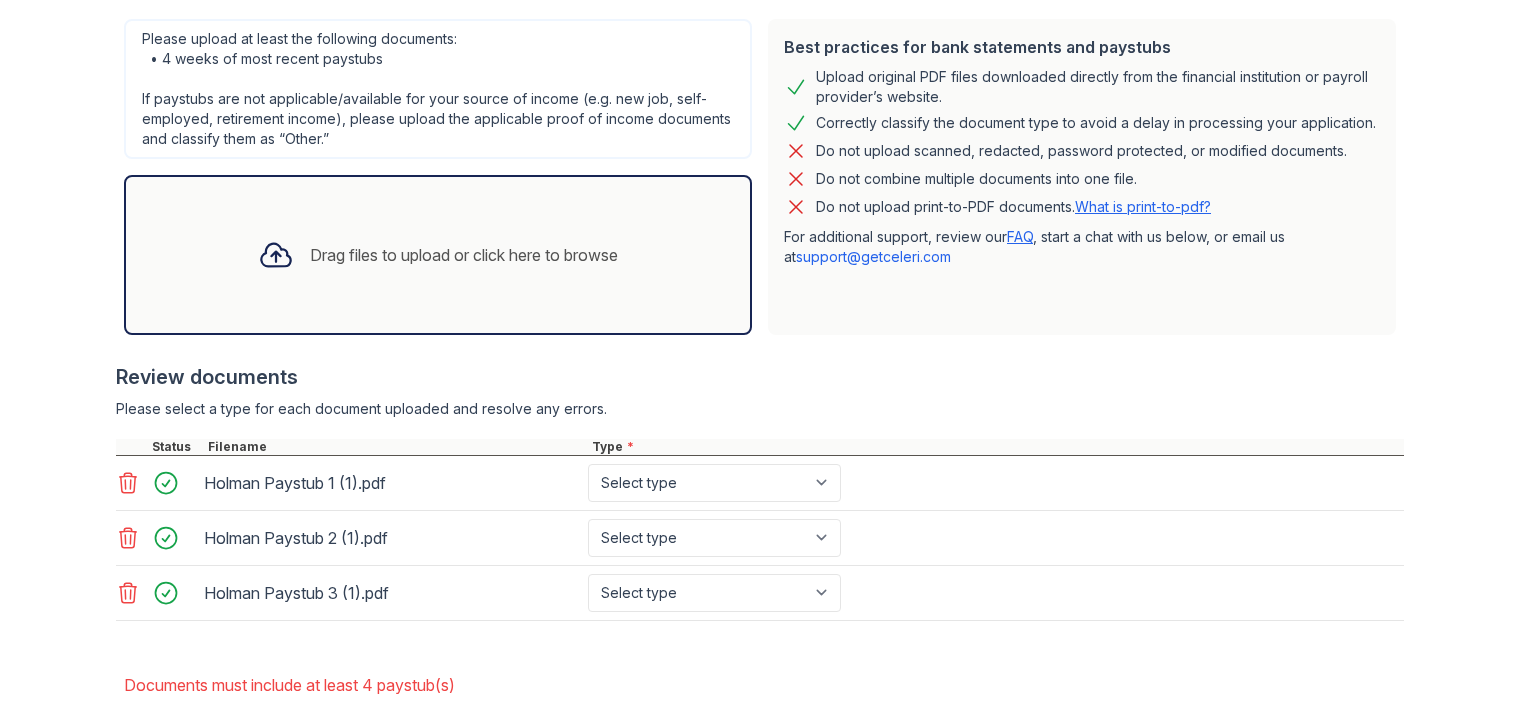 click on "Drag files to upload or click here to browse" at bounding box center [438, 255] 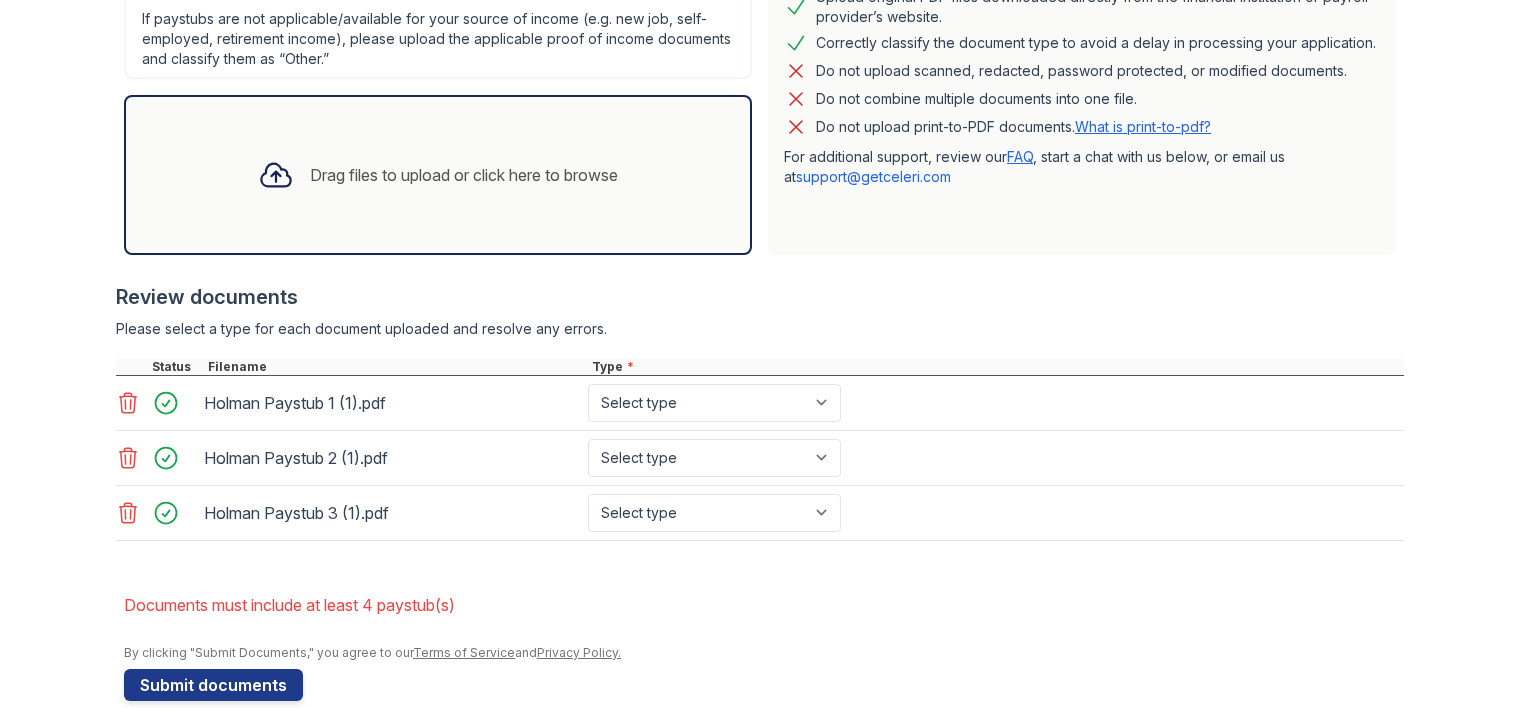 scroll, scrollTop: 598, scrollLeft: 0, axis: vertical 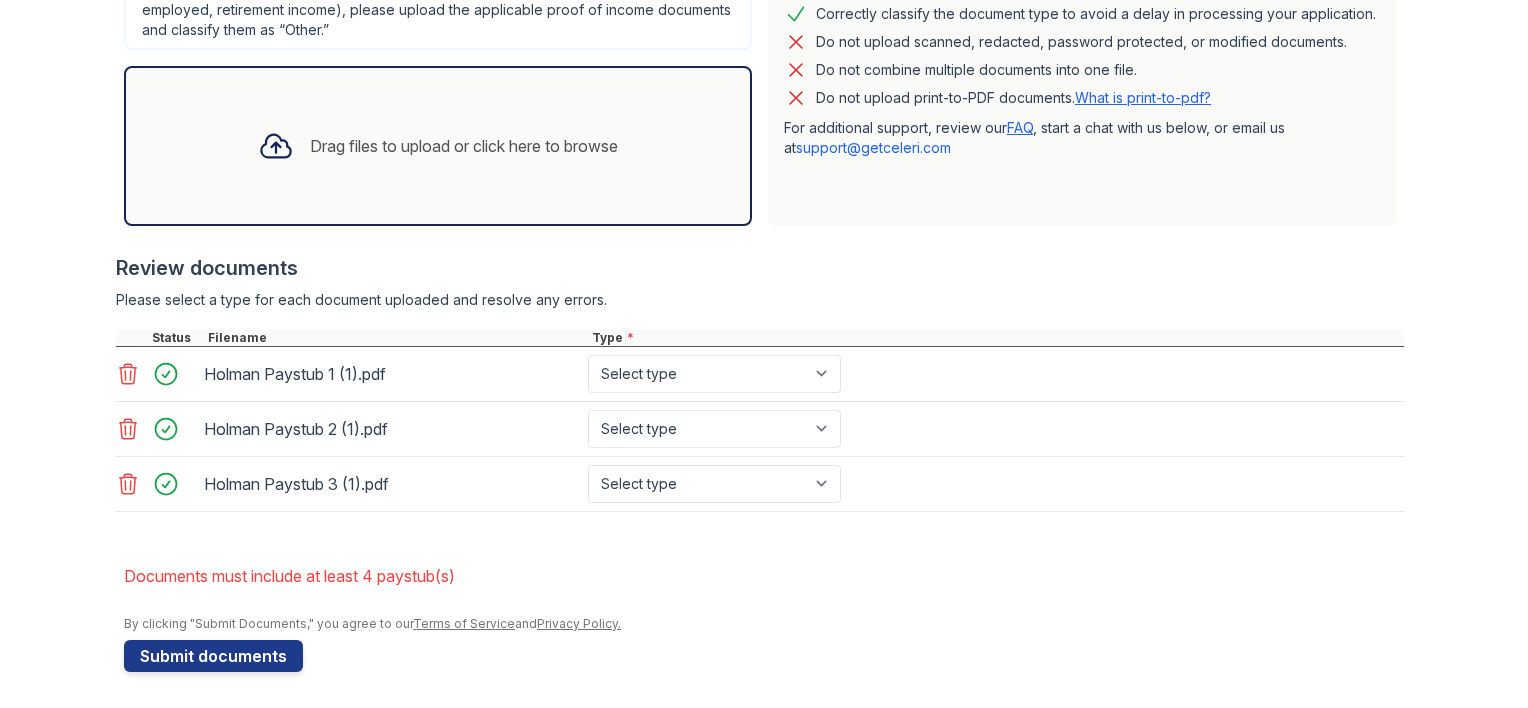 click on "Drag files to upload or click here to browse" at bounding box center [438, 146] 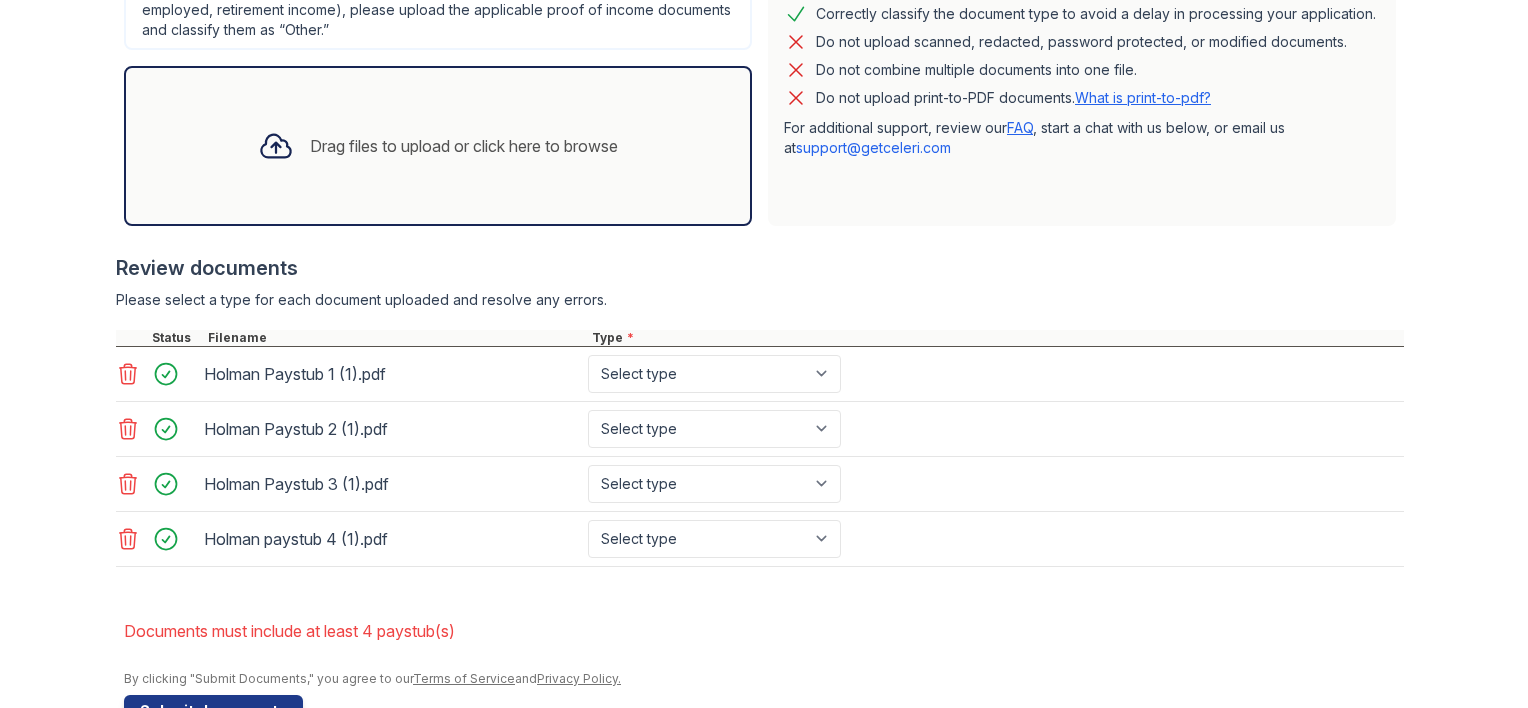 scroll, scrollTop: 652, scrollLeft: 0, axis: vertical 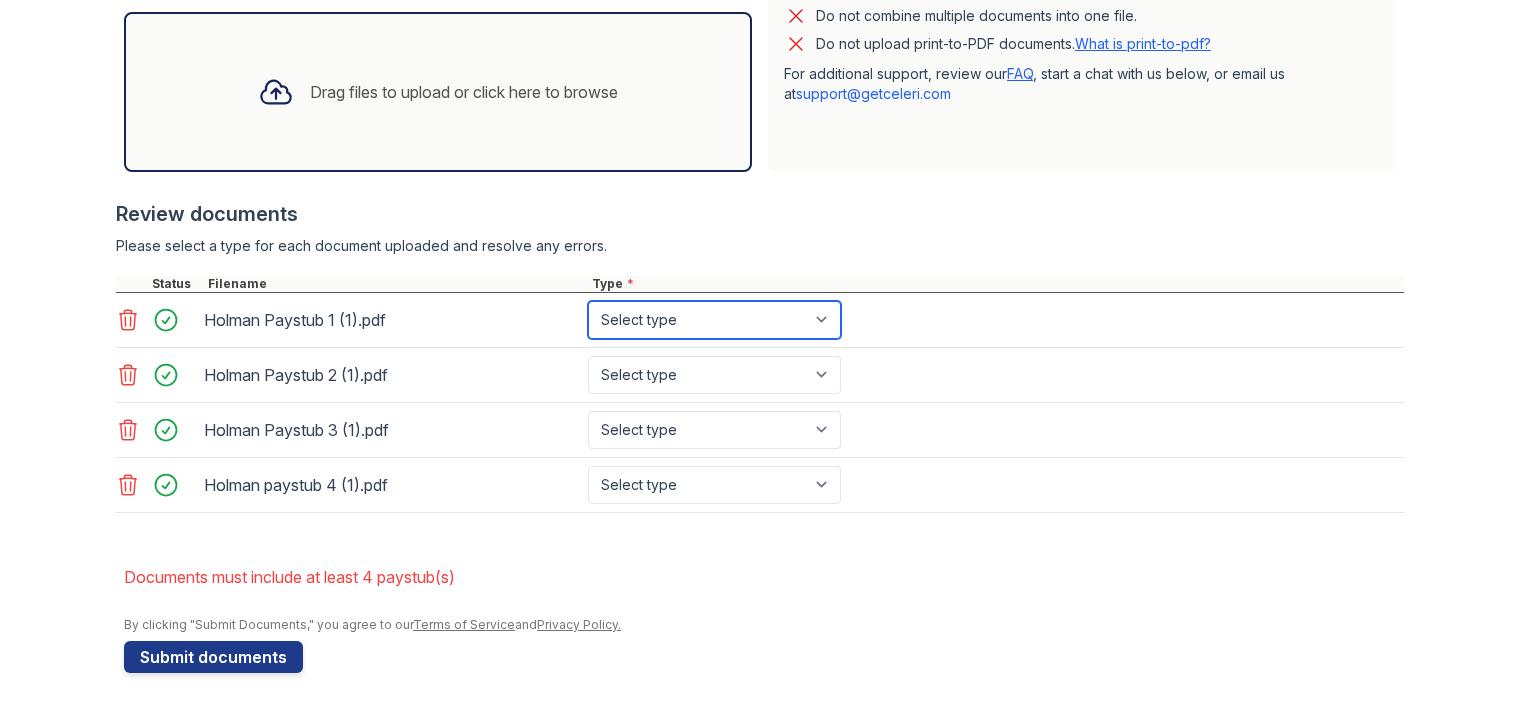 click on "Select type
Paystub
Bank Statement
Offer Letter
Tax Documents
Benefit Award Letter
Investment Account Statement
Other" at bounding box center (714, 320) 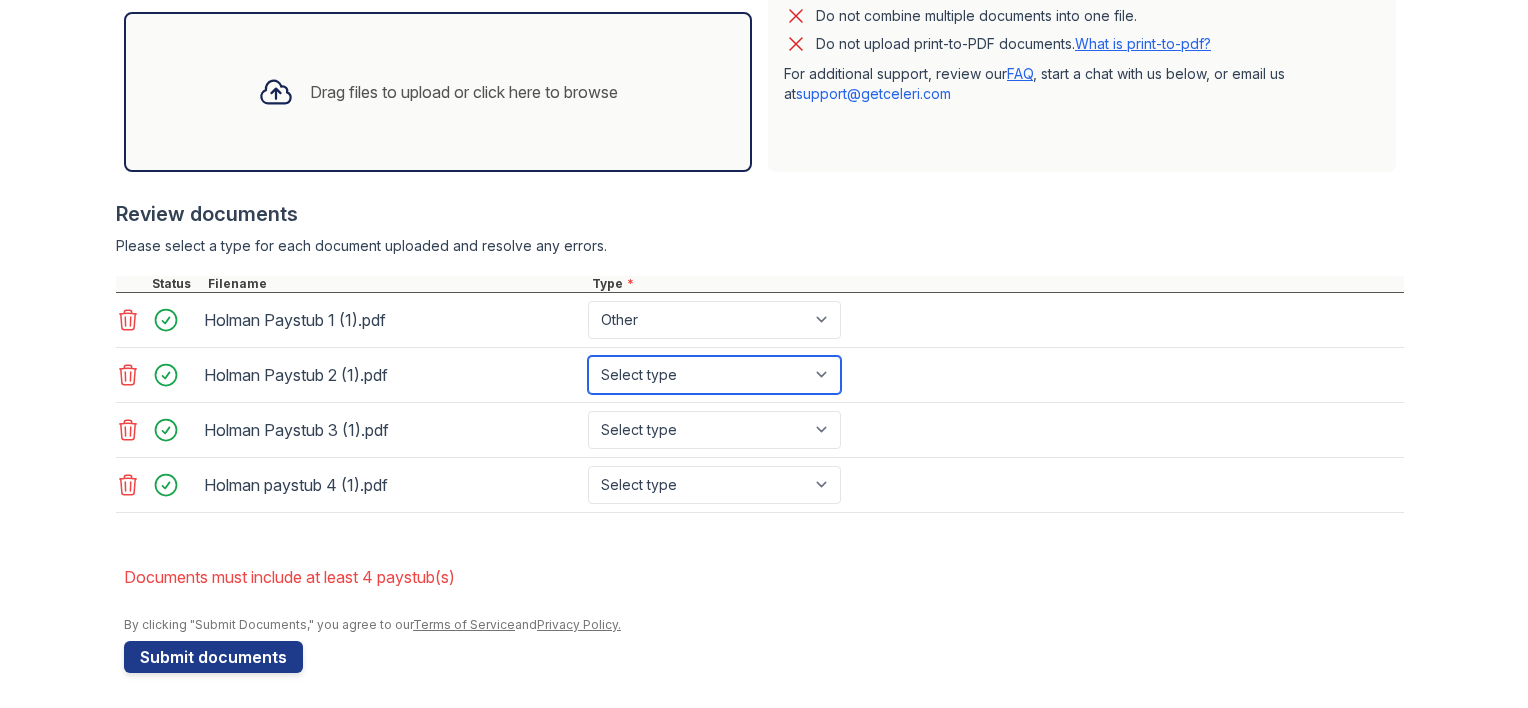 click on "Select type
Paystub
Bank Statement
Offer Letter
Tax Documents
Benefit Award Letter
Investment Account Statement
Other" at bounding box center (714, 375) 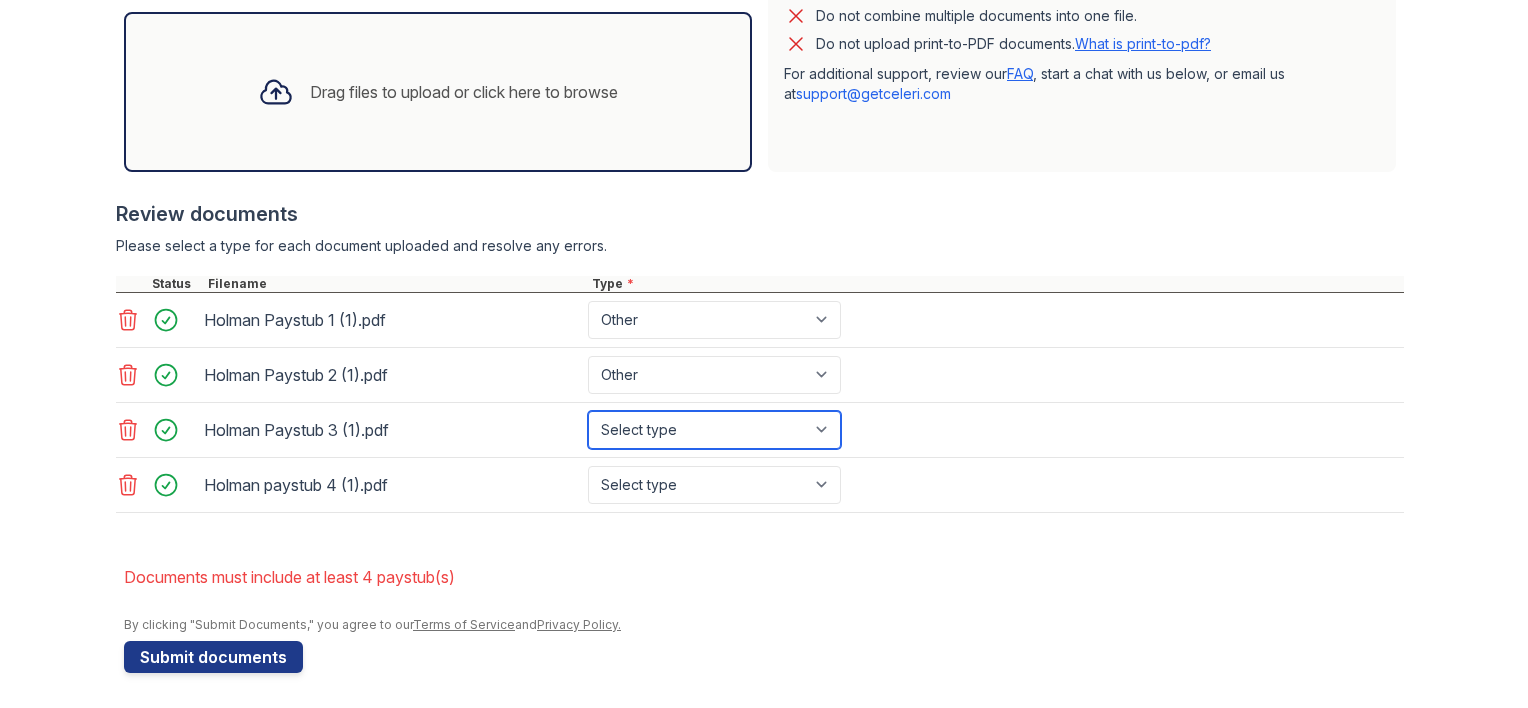 click on "Select type
Paystub
Bank Statement
Offer Letter
Tax Documents
Benefit Award Letter
Investment Account Statement
Other" at bounding box center [714, 430] 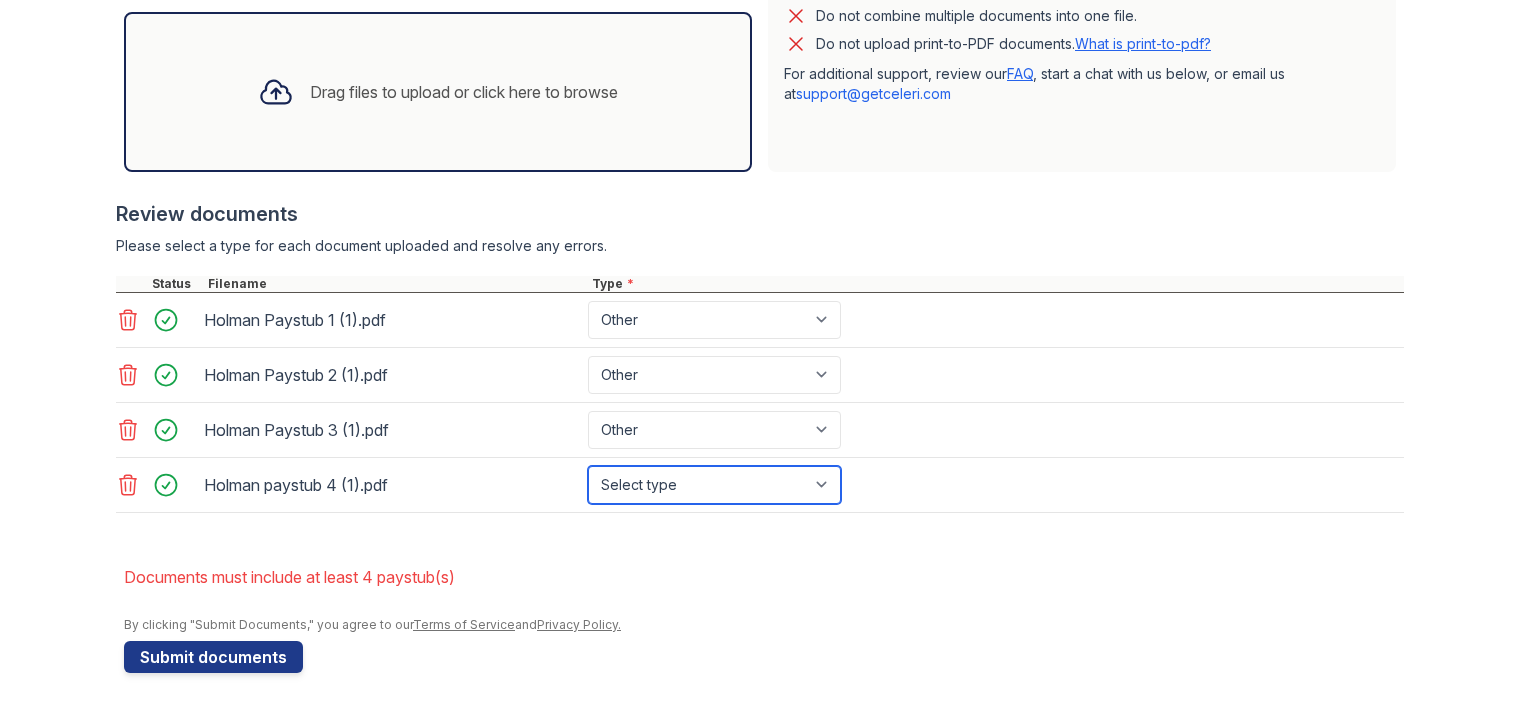 click on "Select type
Paystub
Bank Statement
Offer Letter
Tax Documents
Benefit Award Letter
Investment Account Statement
Other" at bounding box center [714, 485] 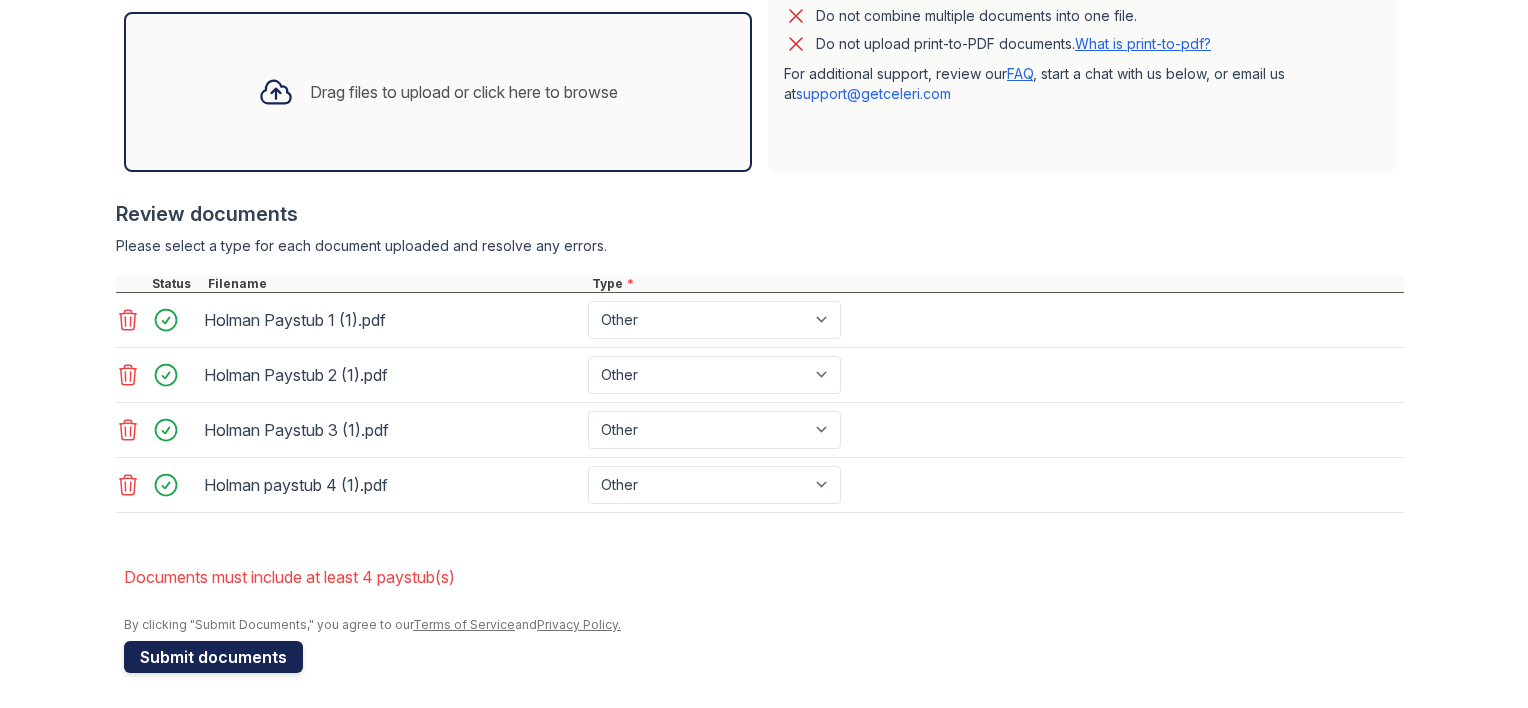 click on "Submit documents" at bounding box center (213, 657) 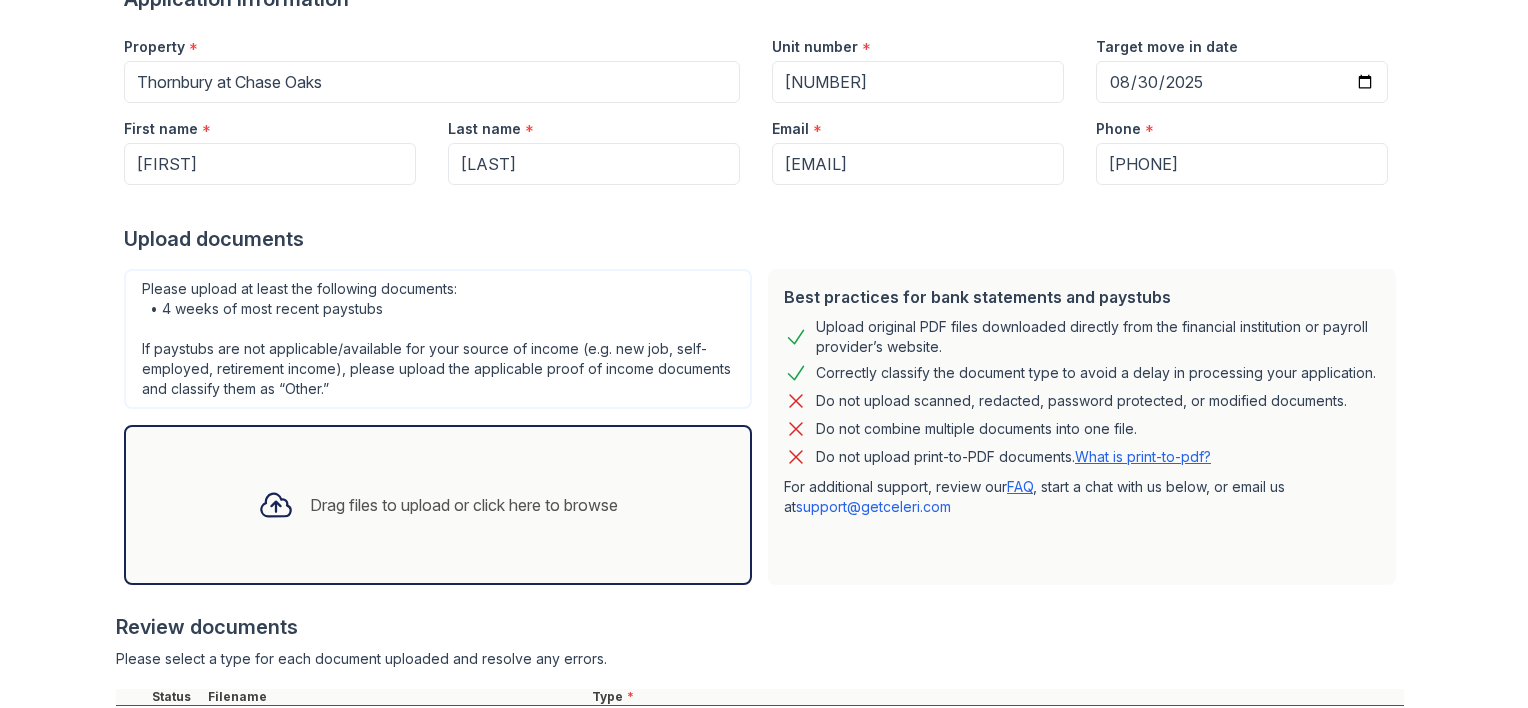 scroll, scrollTop: 240, scrollLeft: 0, axis: vertical 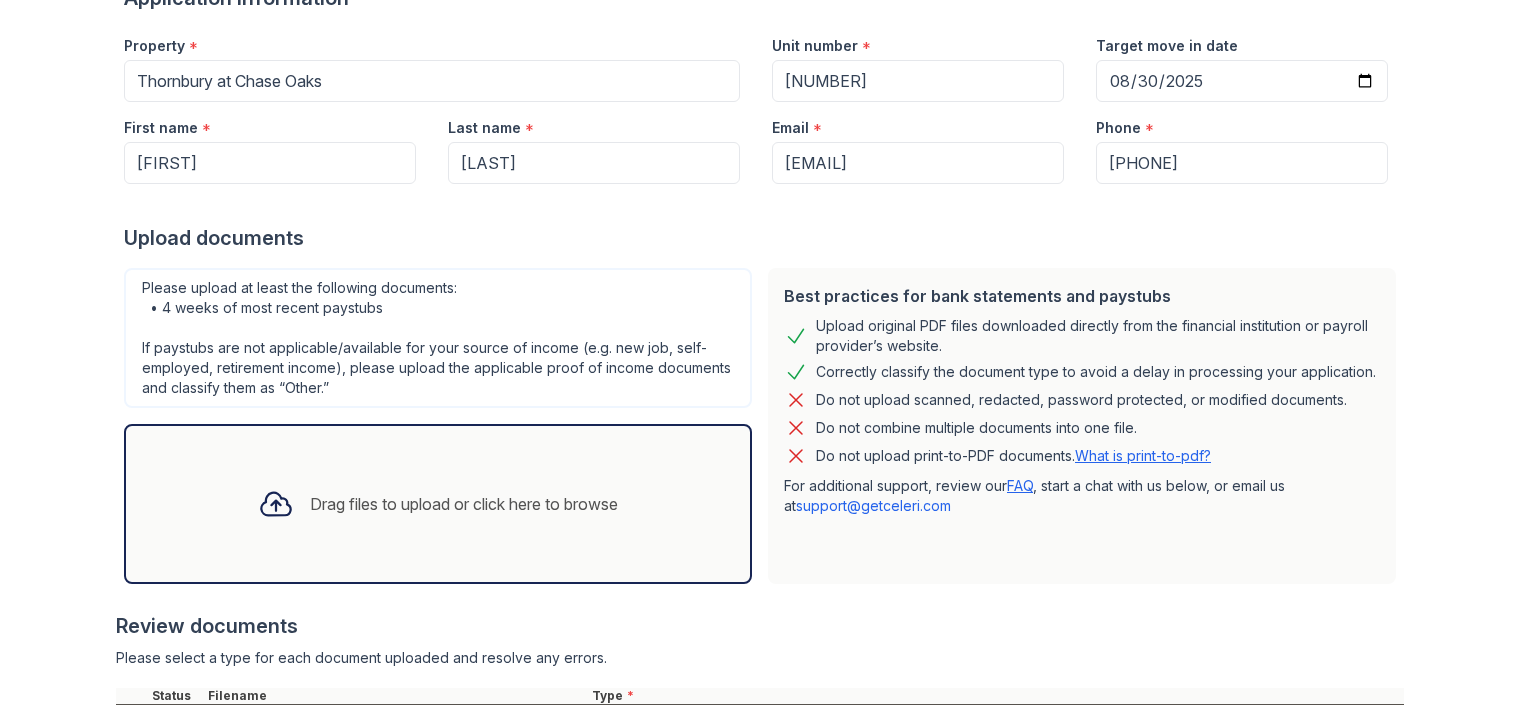 click on "What is print-to-pdf?" at bounding box center [1143, 455] 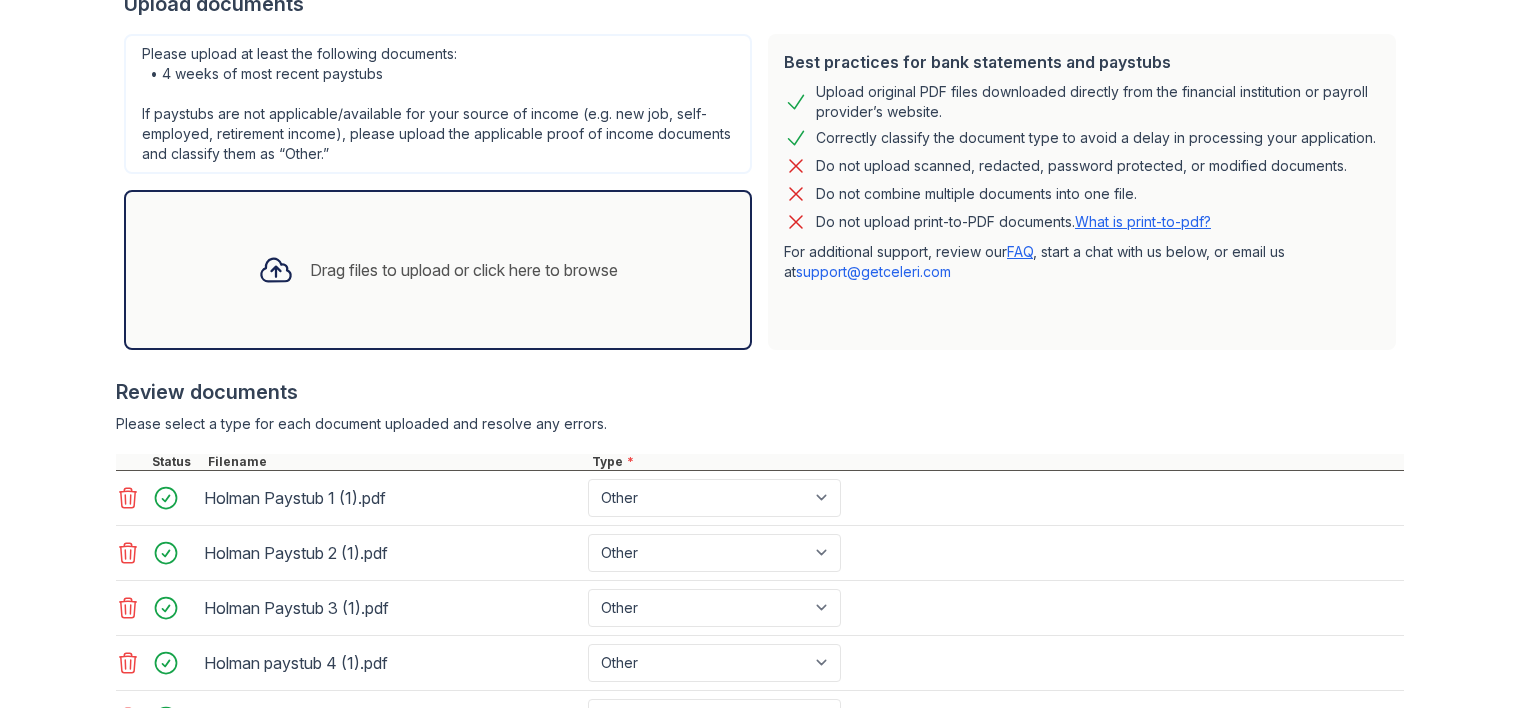 scroll, scrollTop: 707, scrollLeft: 0, axis: vertical 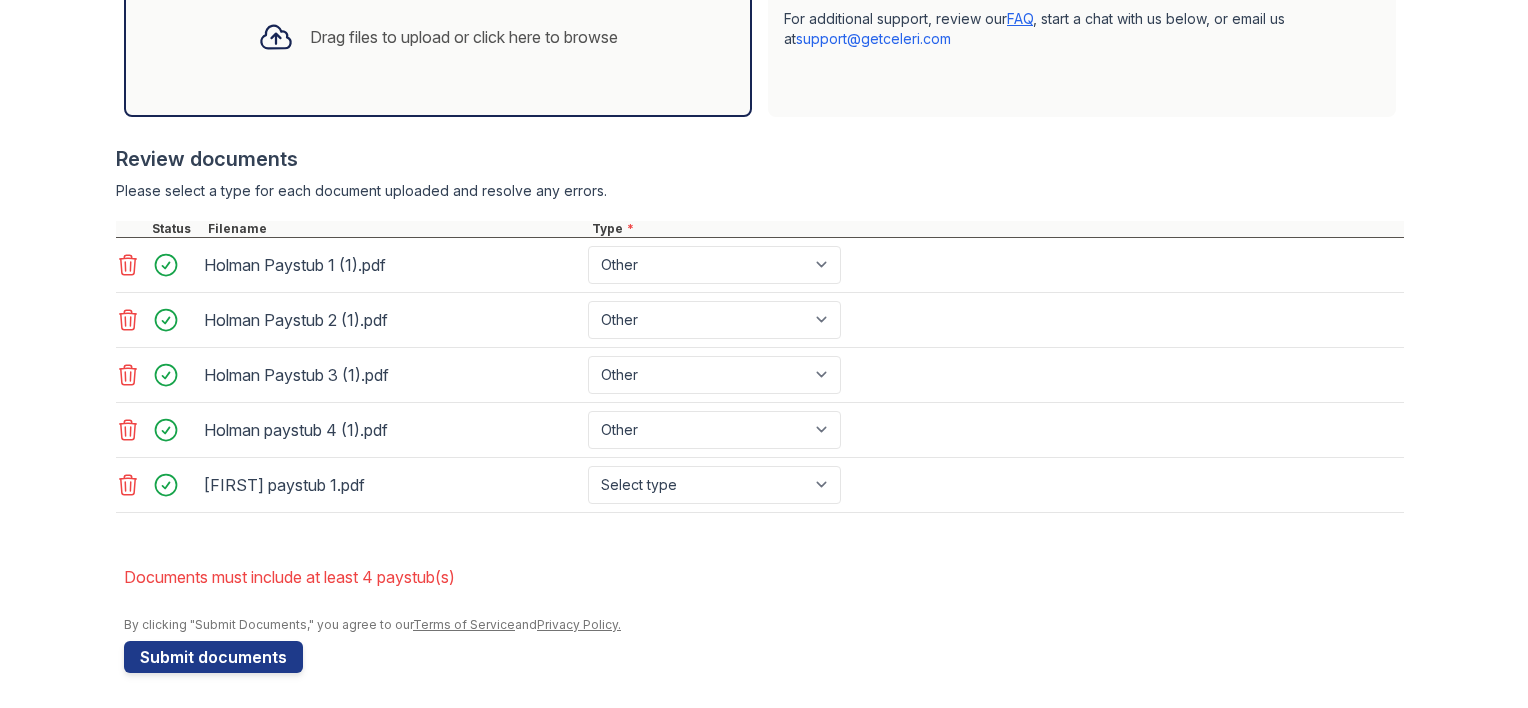 click 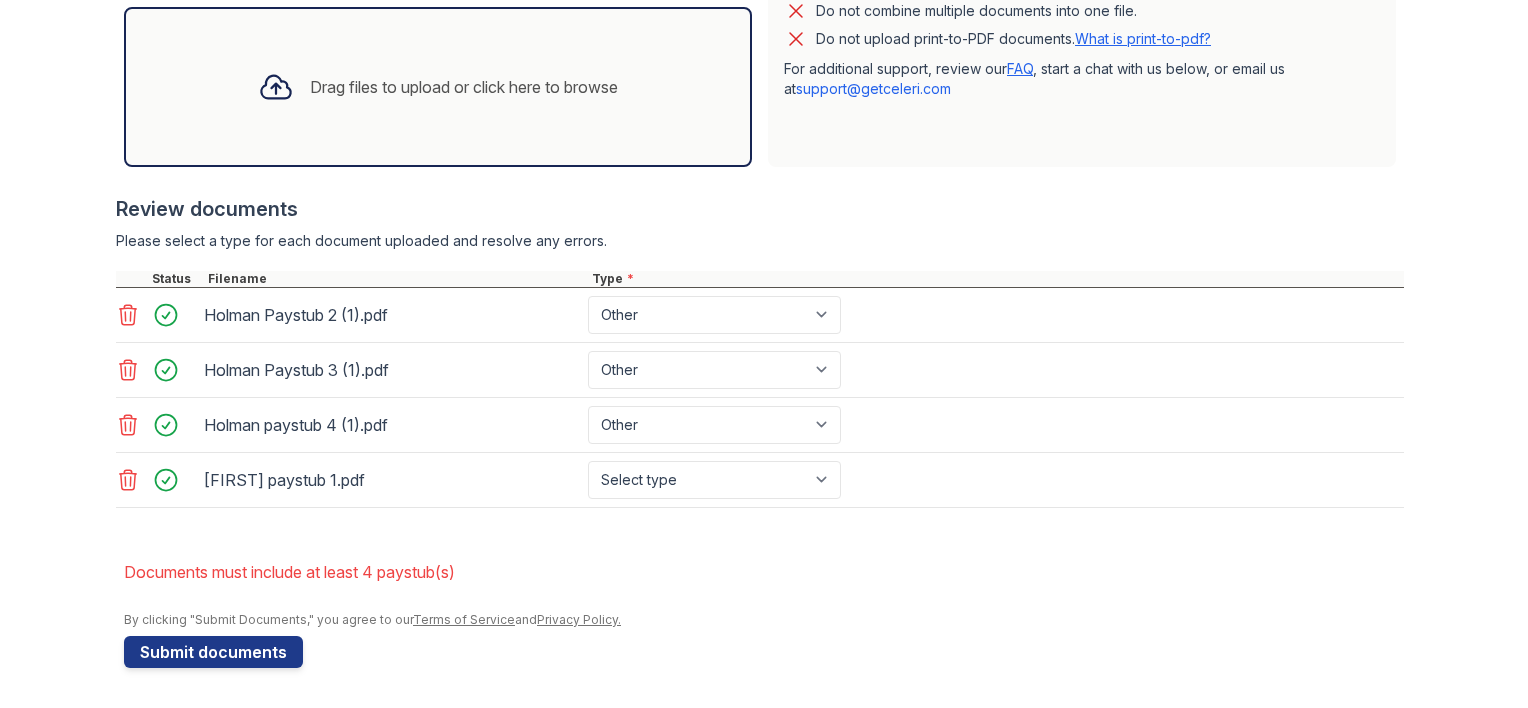 scroll, scrollTop: 652, scrollLeft: 0, axis: vertical 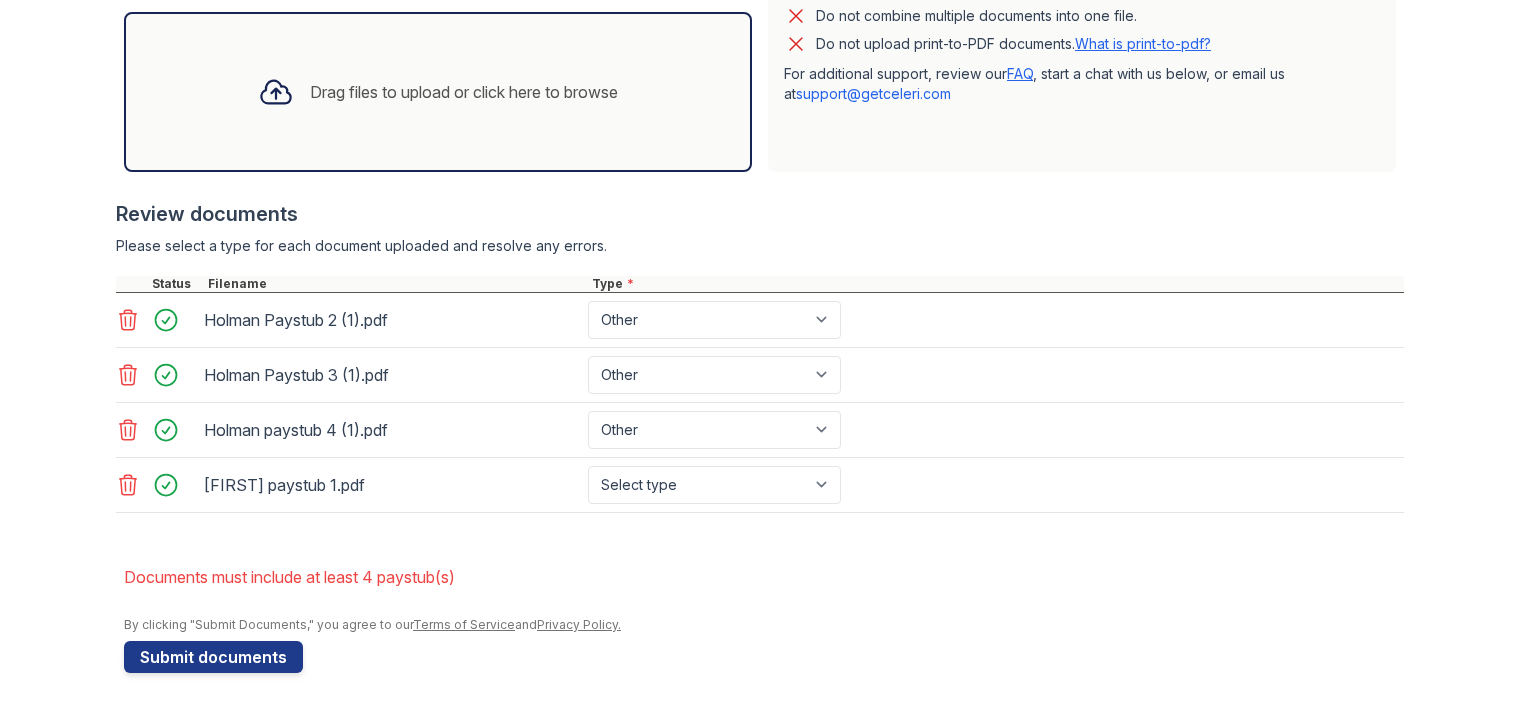 click 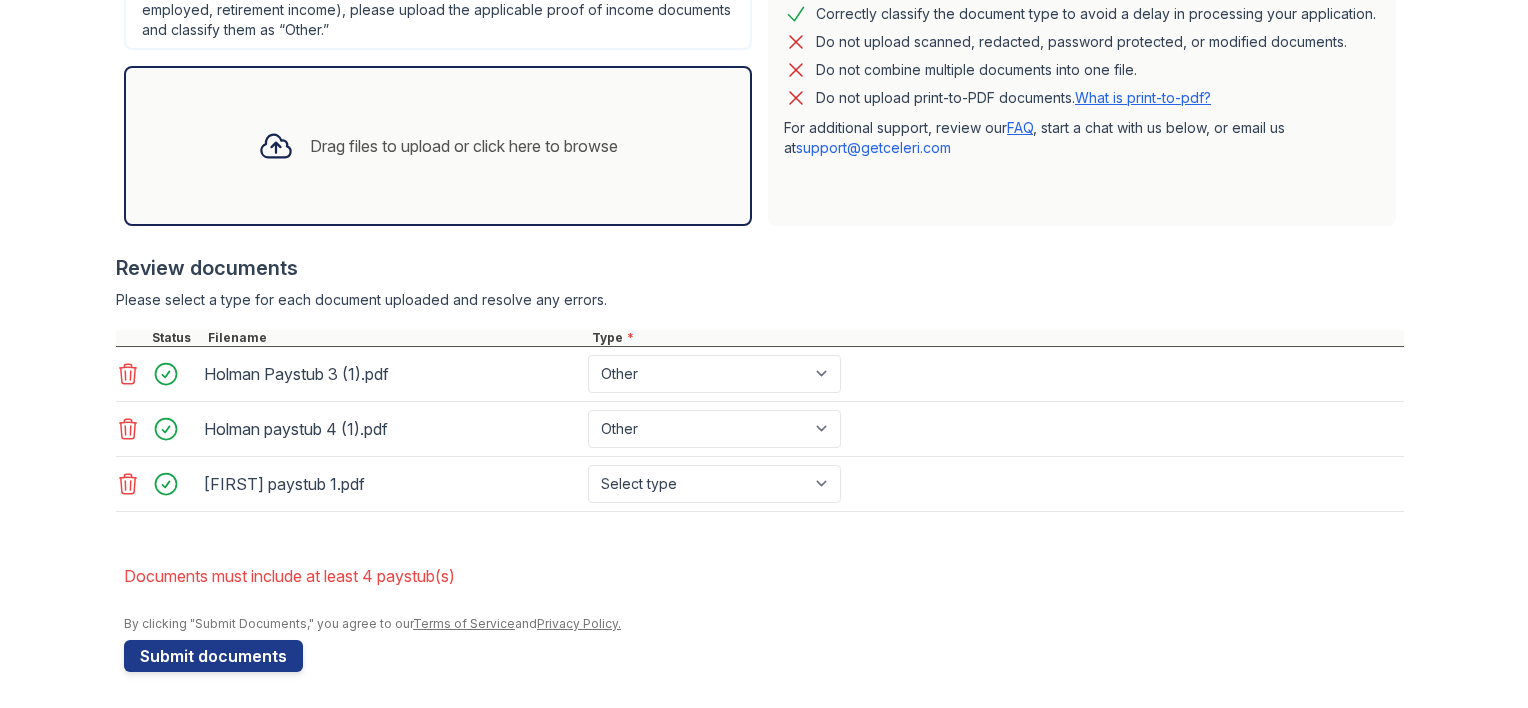 click 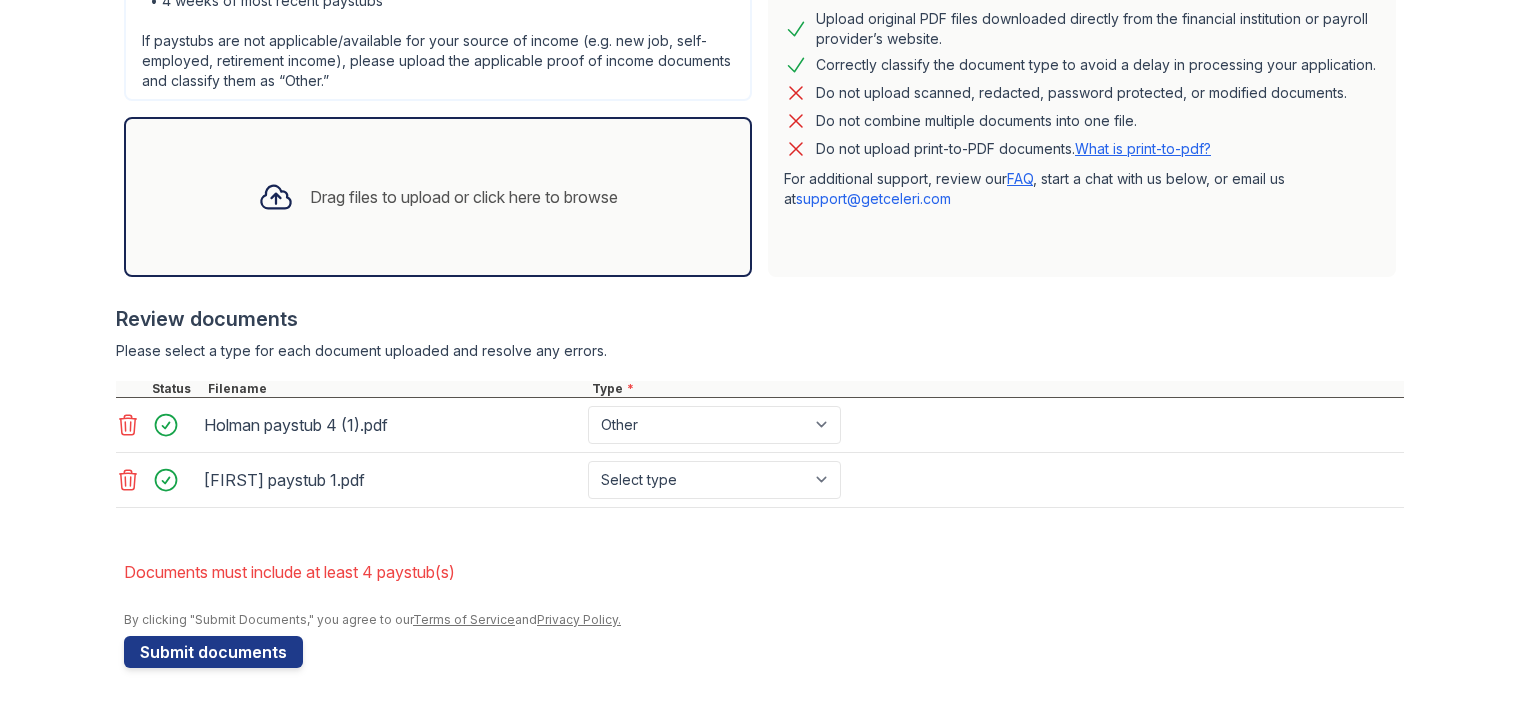 scroll, scrollTop: 544, scrollLeft: 0, axis: vertical 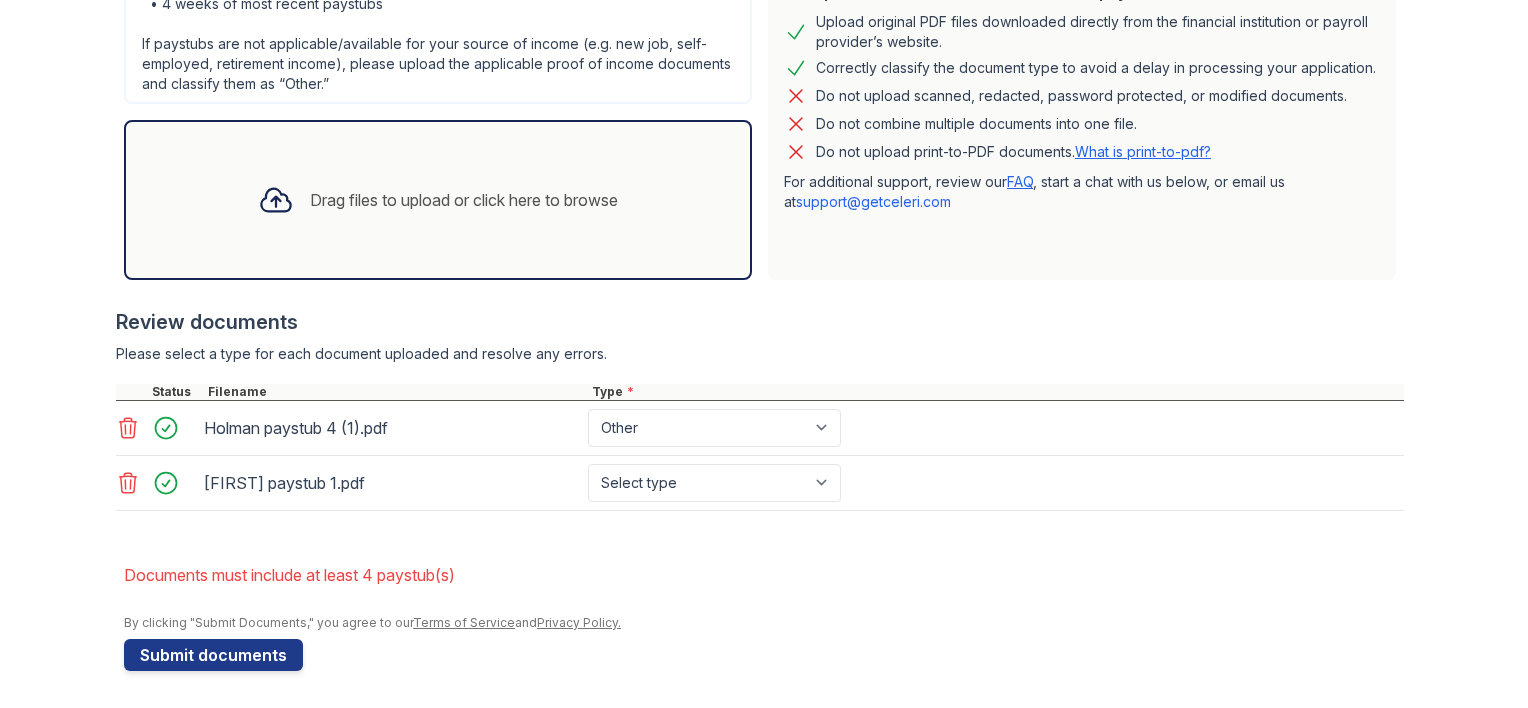 click 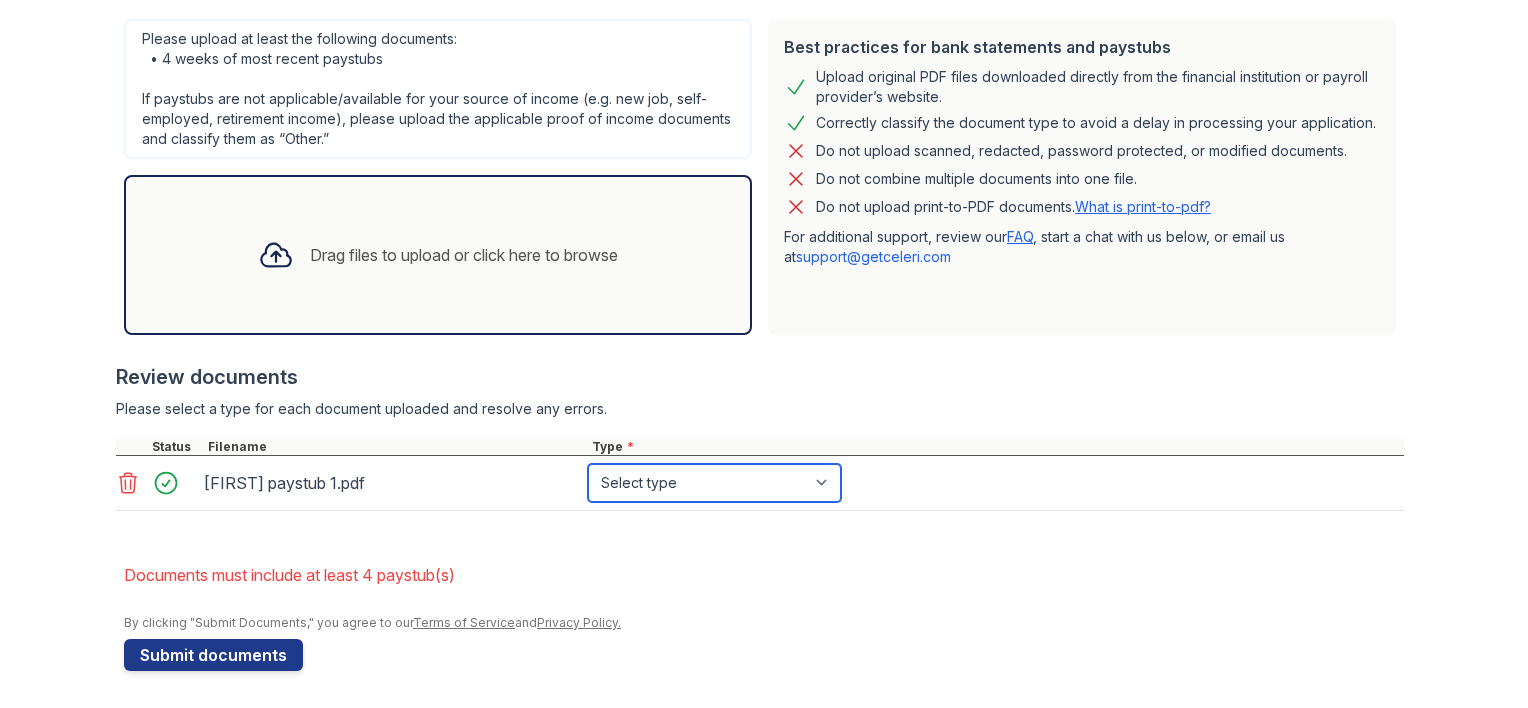 click on "Select type
Paystub
Bank Statement
Offer Letter
Tax Documents
Benefit Award Letter
Investment Account Statement
Other" at bounding box center (714, 483) 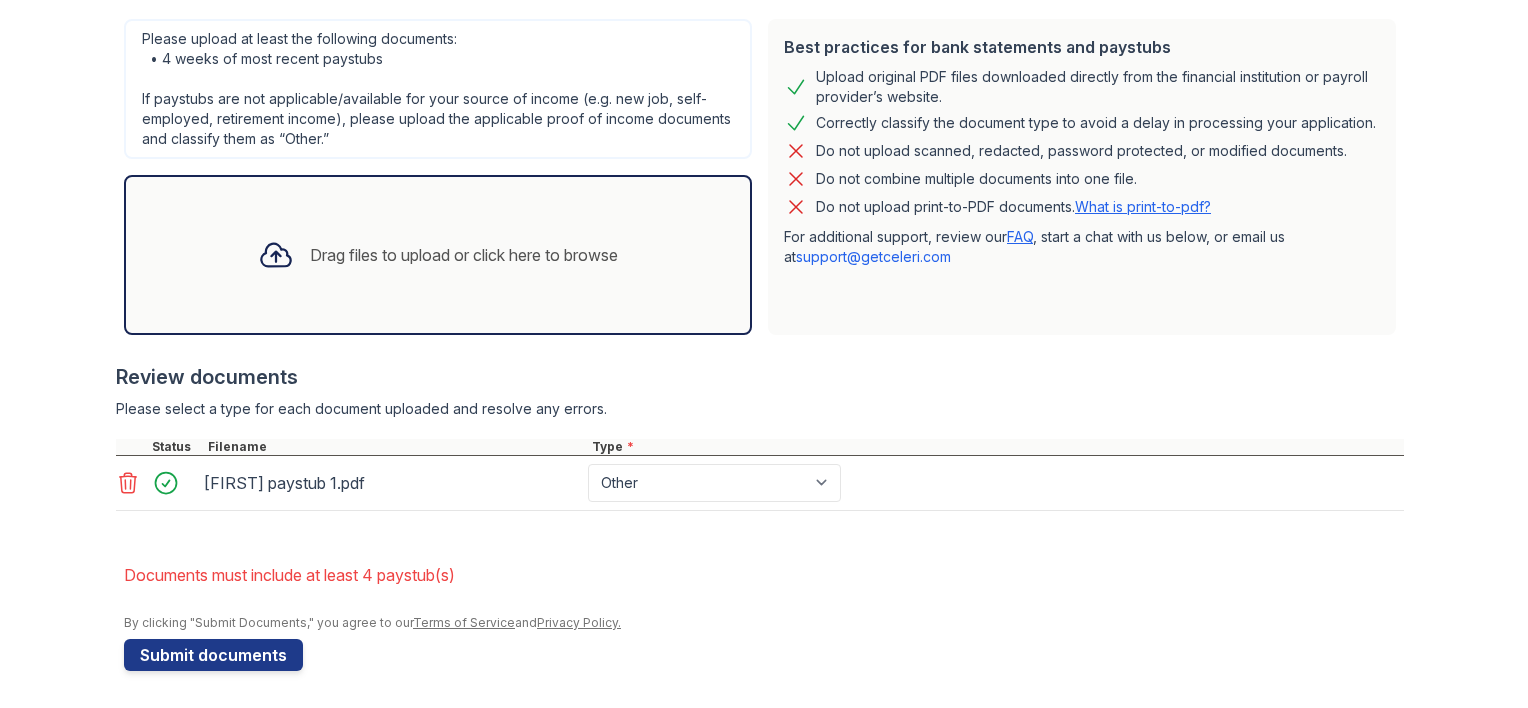 click at bounding box center [760, 521] 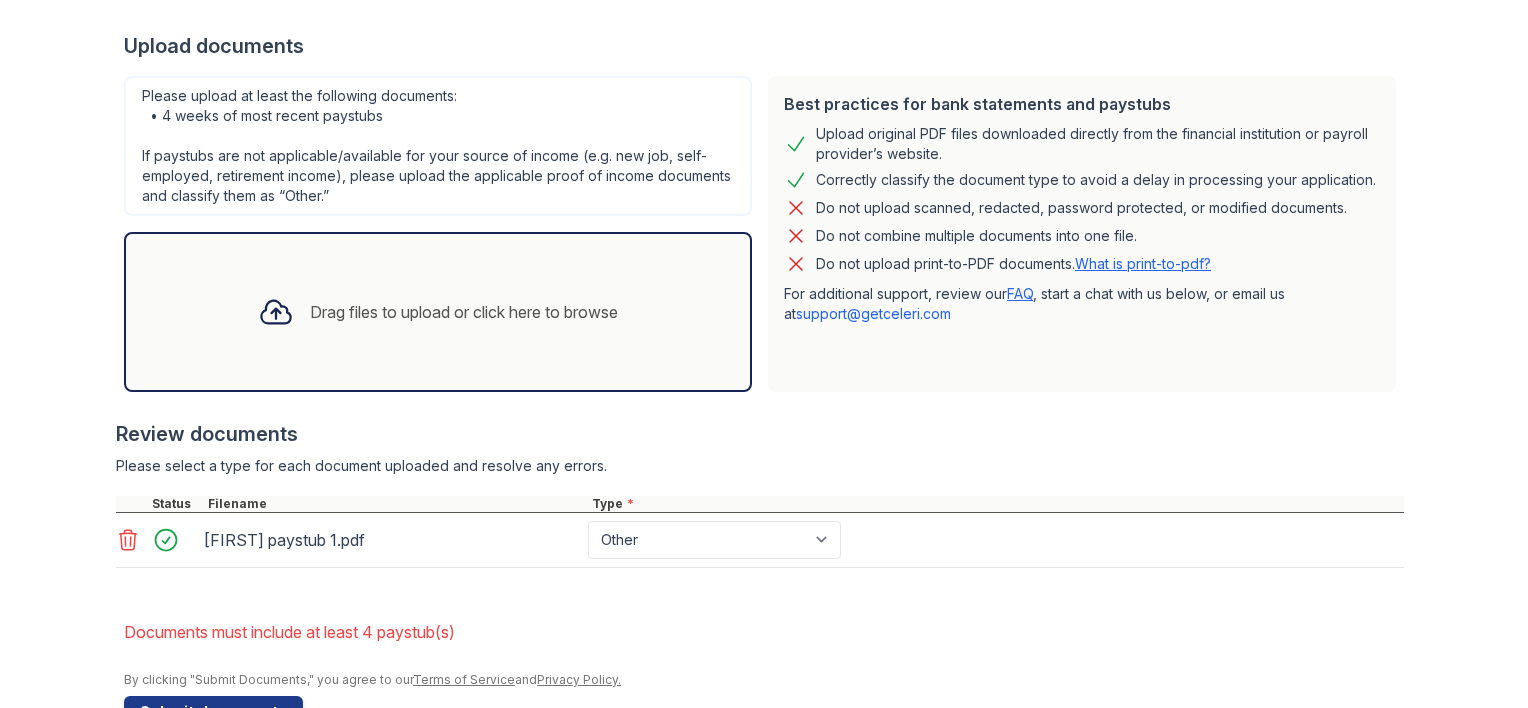 scroll, scrollTop: 489, scrollLeft: 0, axis: vertical 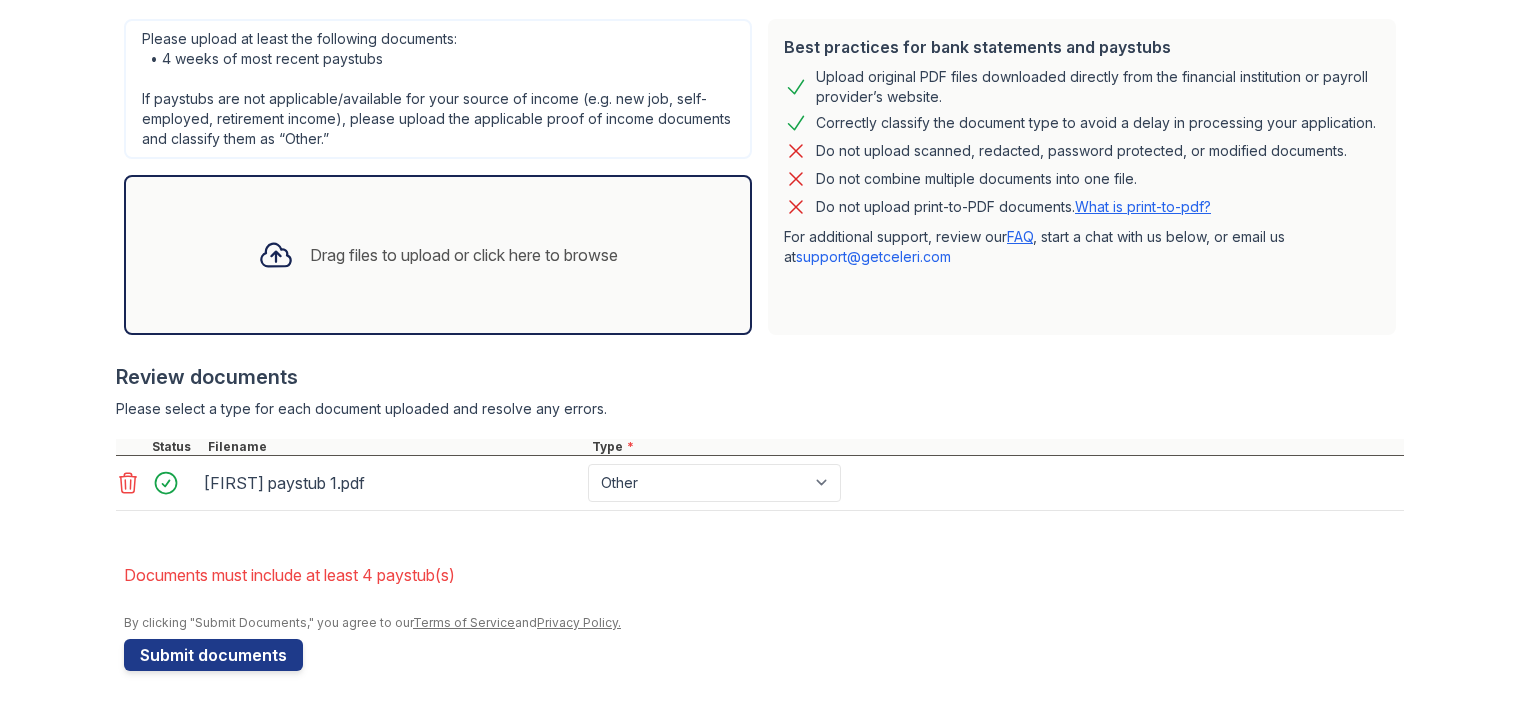 click on "What is print-to-pdf?" at bounding box center [1143, 206] 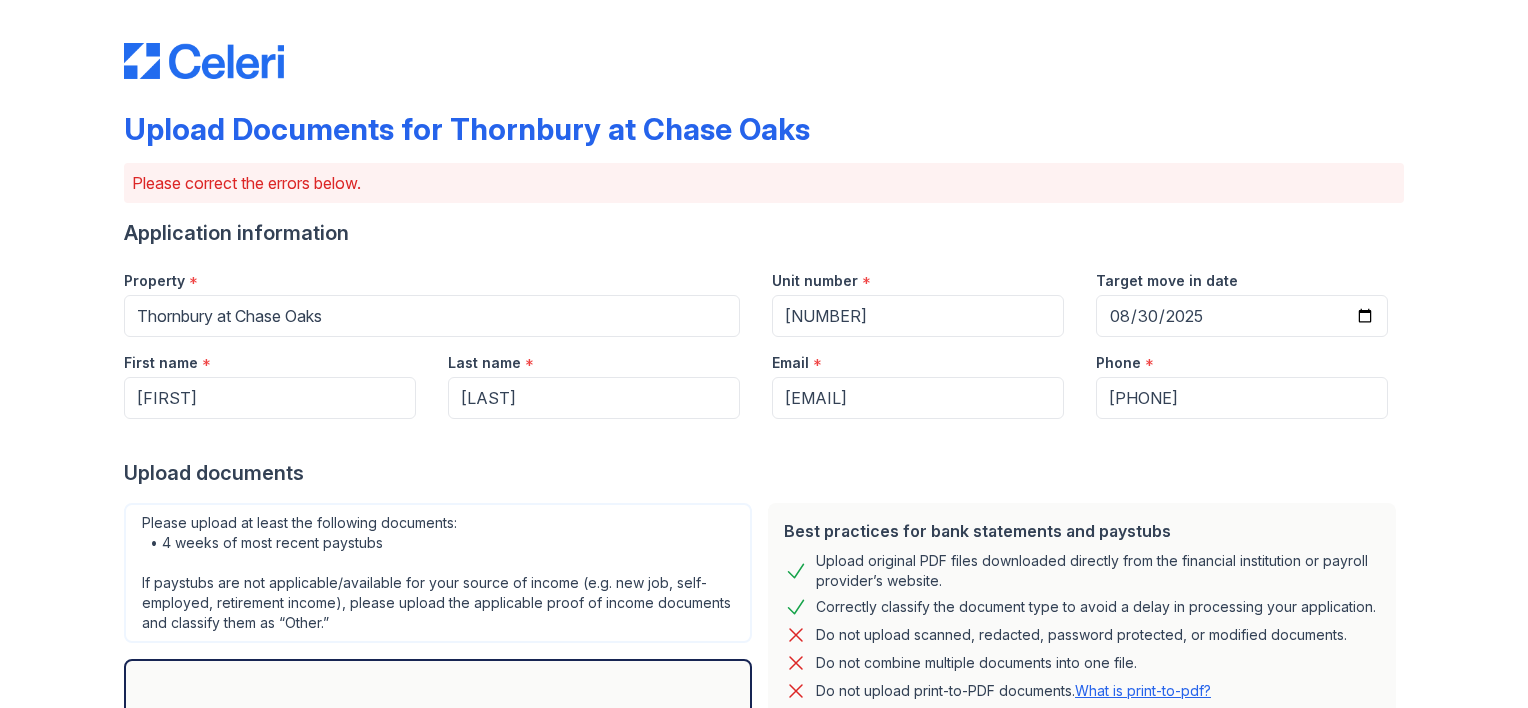 scroll, scrollTop: 0, scrollLeft: 0, axis: both 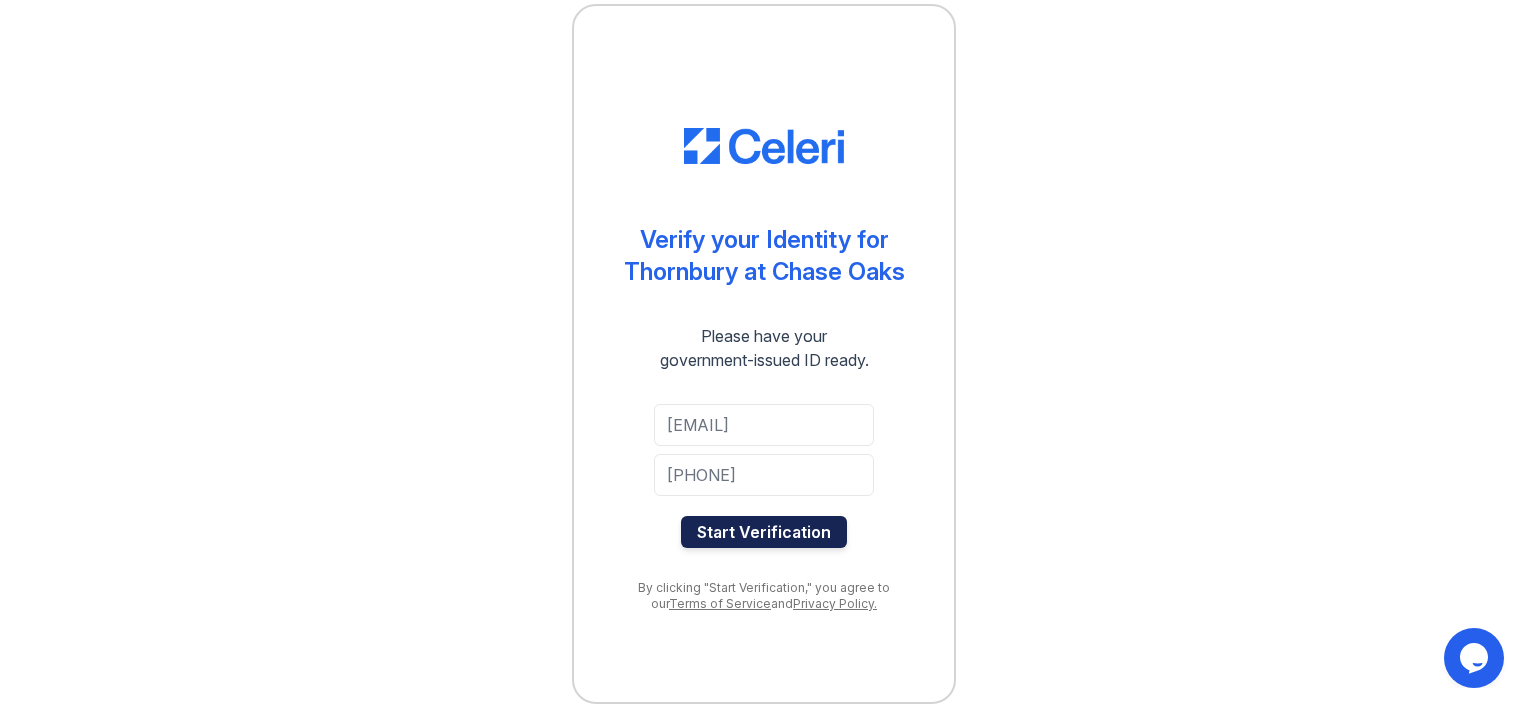 click on "Start Verification" at bounding box center [764, 532] 